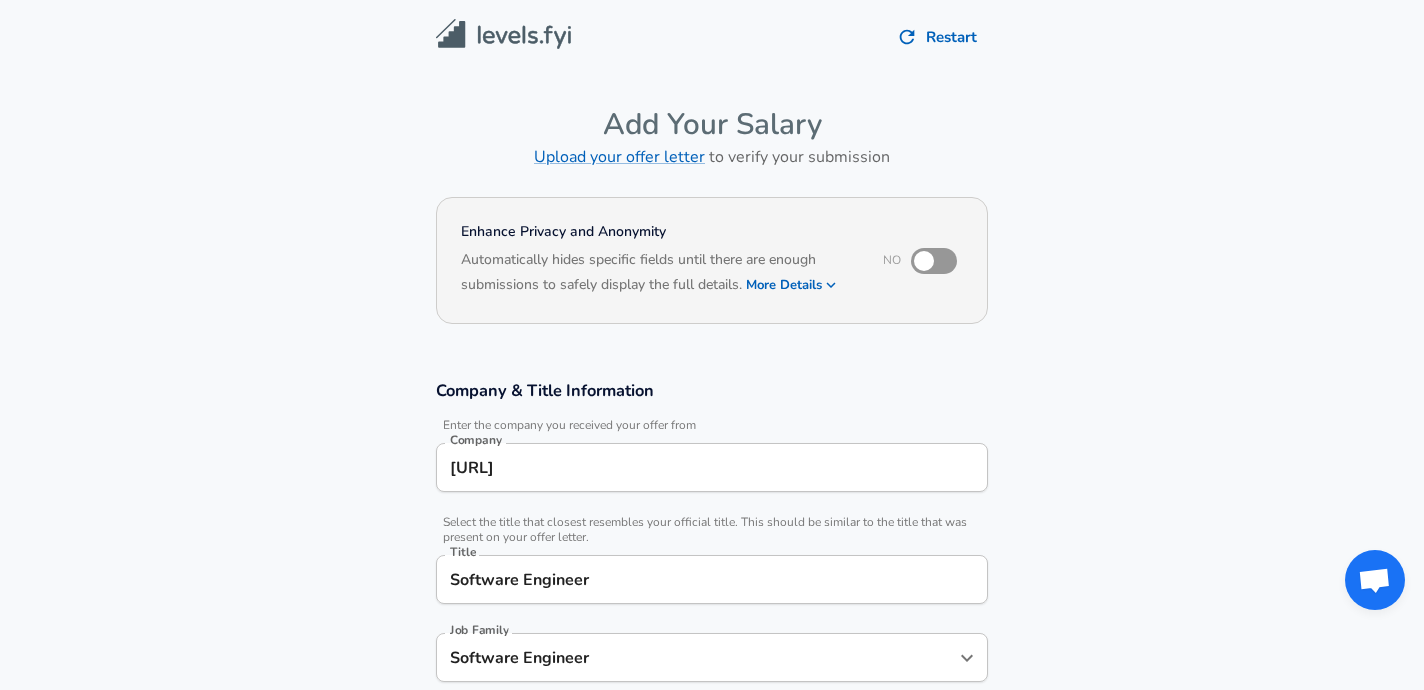 scroll, scrollTop: 547, scrollLeft: 0, axis: vertical 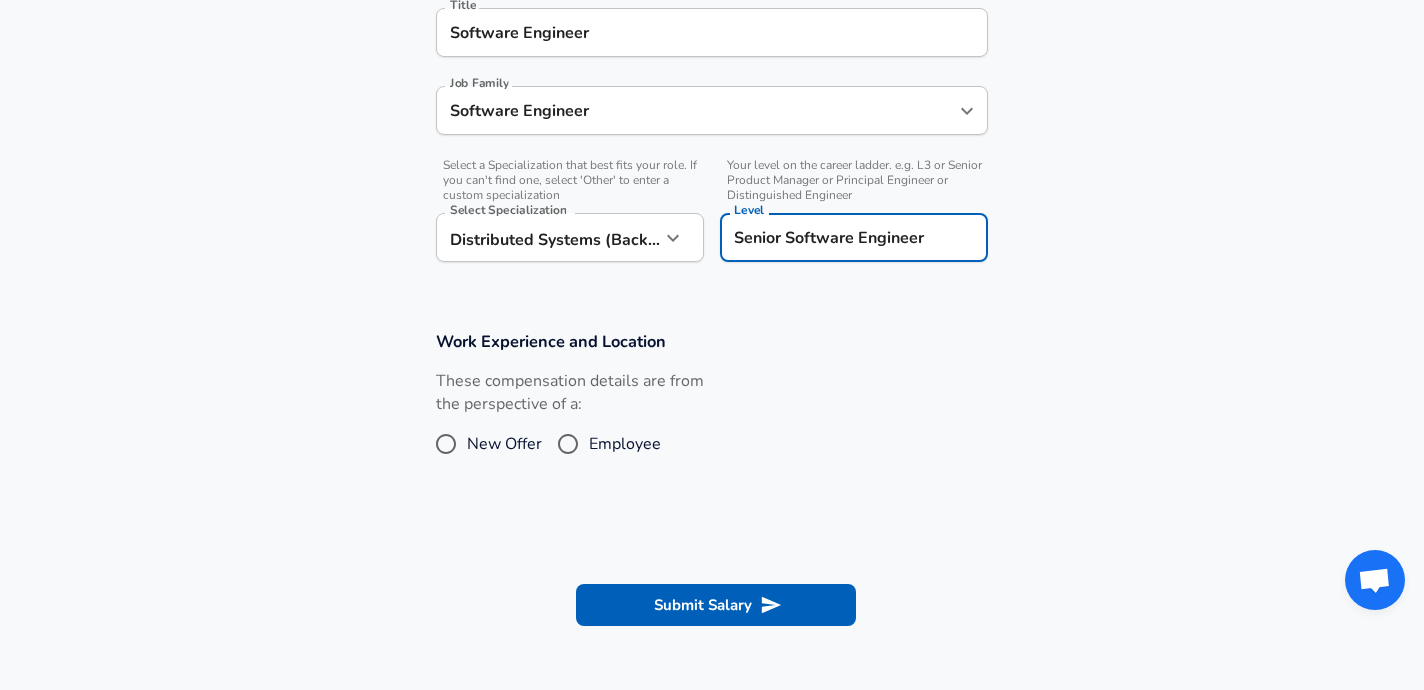 type on "Senior Software Engineer" 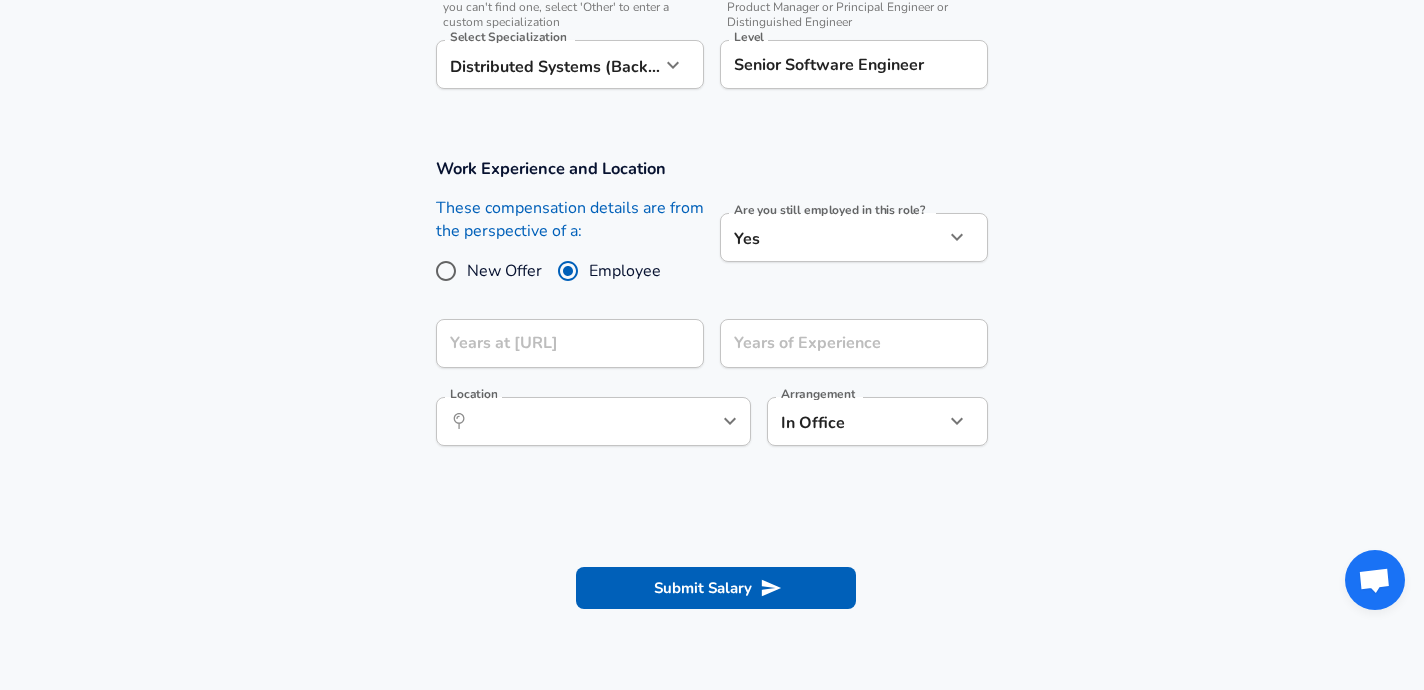 scroll, scrollTop: 751, scrollLeft: 0, axis: vertical 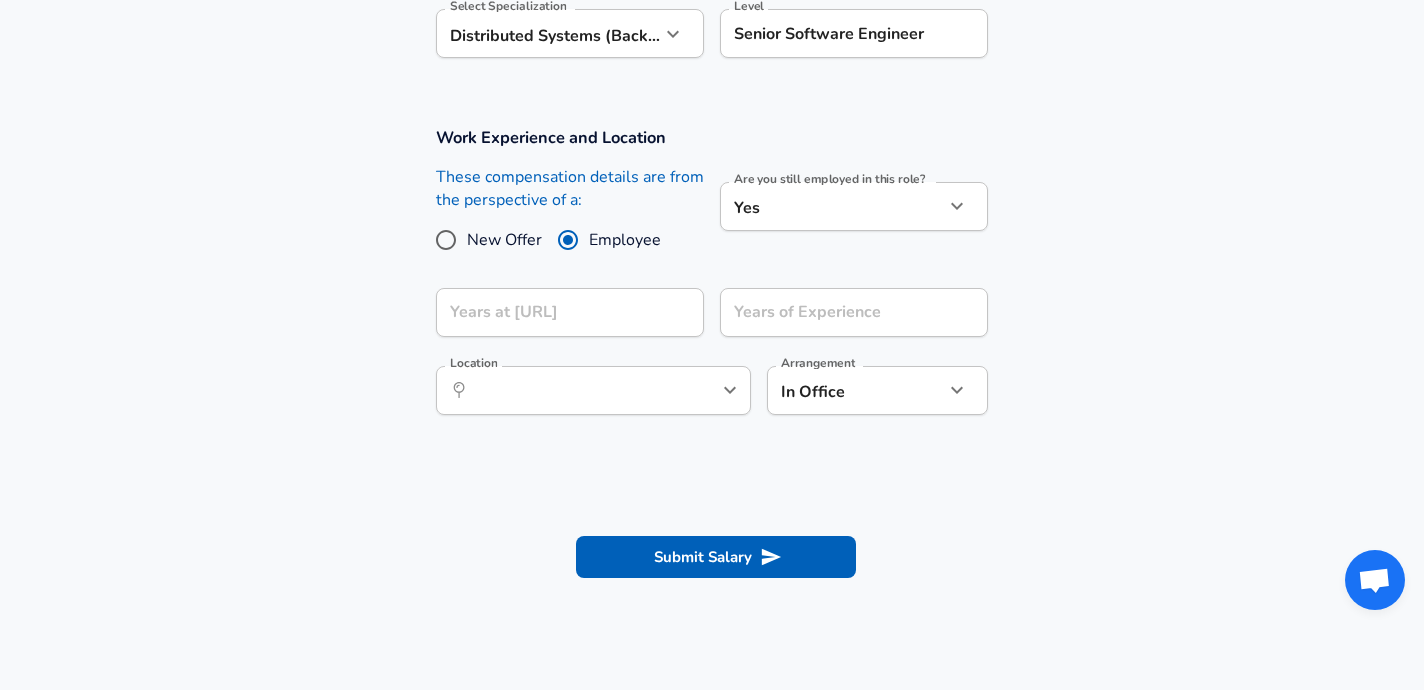 click on "We value your privacy We use cookies to enhance your browsing experience, serve personalized ads or content, and analyze our traffic. By clicking "Accept All", you consent to our use of cookies. Customize    Accept All   Customize Consent Preferences   We use cookies to help you navigate efficiently and perform certain functions. You will find detailed information about all cookies under each consent category below. The cookies that are categorized as "Necessary" are stored on your browser as they are essential for enabling the basic functionalities of the site. ...  Show more Necessary Always Active Necessary cookies are required to enable the basic features of this site, such as providing secure log-in or adjusting your consent preferences. These cookies do not store any personally identifiable data. Cookie _GRECAPTCHA Duration 5 months 27 days Description Google Recaptcha service sets this cookie to identify bots to protect the website against malicious spam attacks. Cookie __stripe_mid Duration 1 year MR" at bounding box center [712, -406] 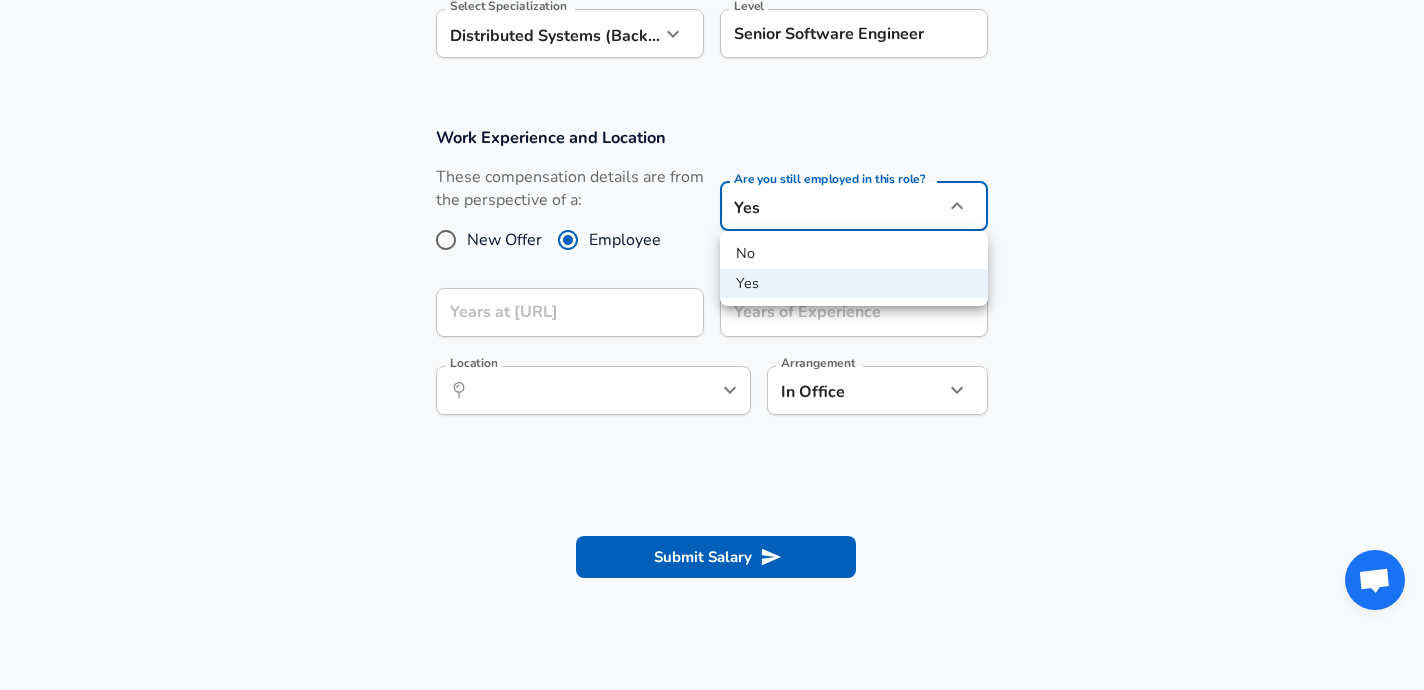 click on "No" at bounding box center (854, 254) 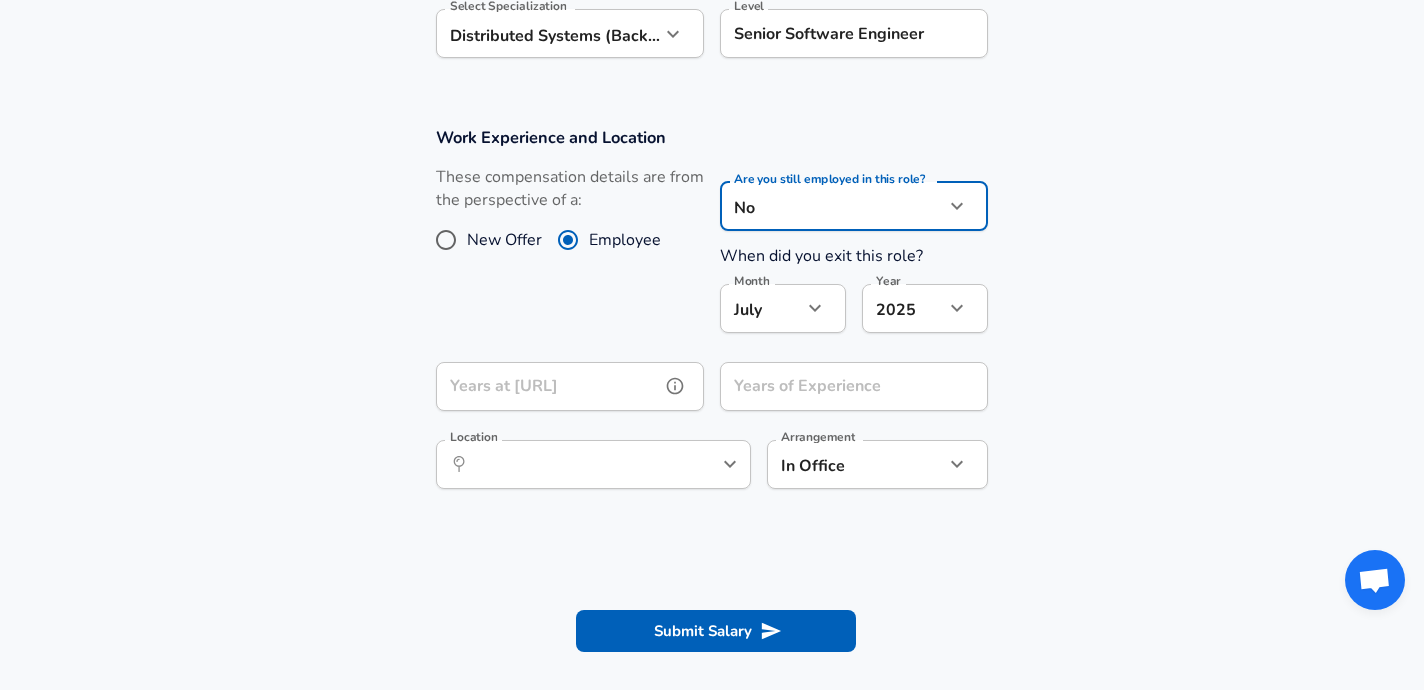 click on "Years at [URL] Years at [URL]" at bounding box center (570, 389) 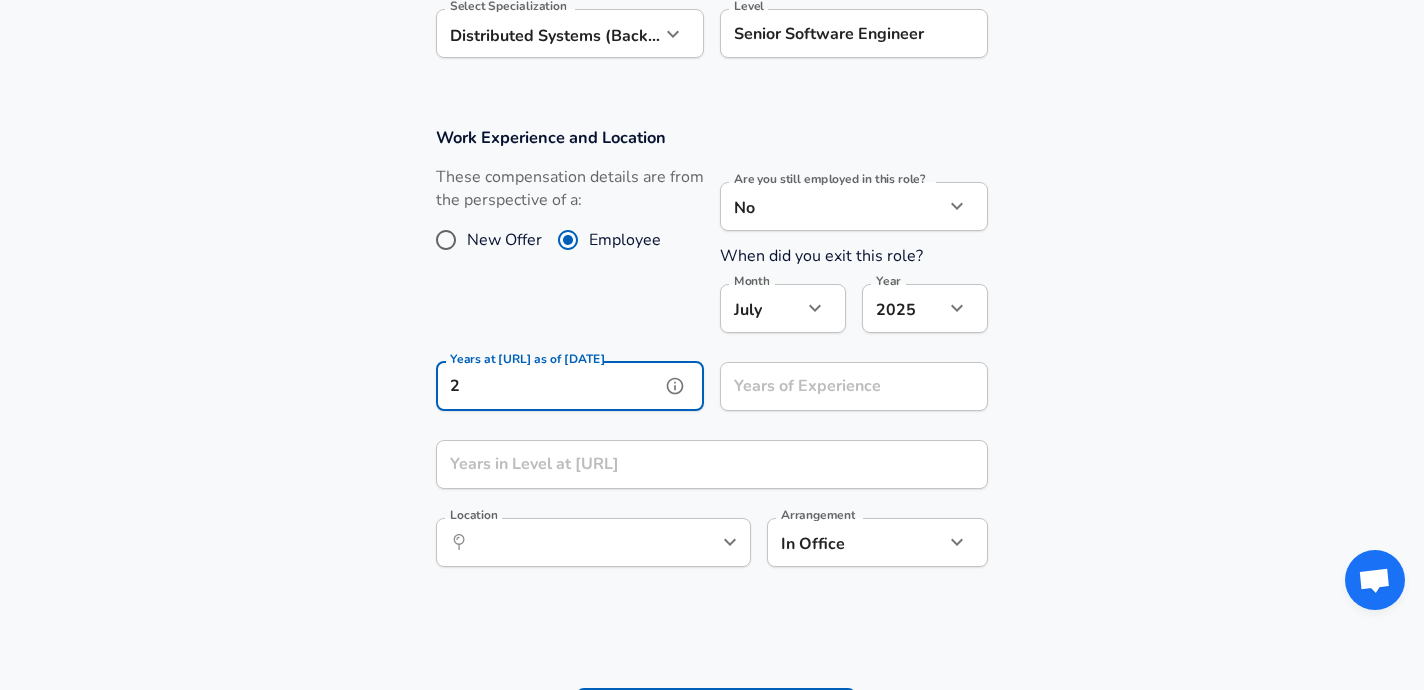 type on "2" 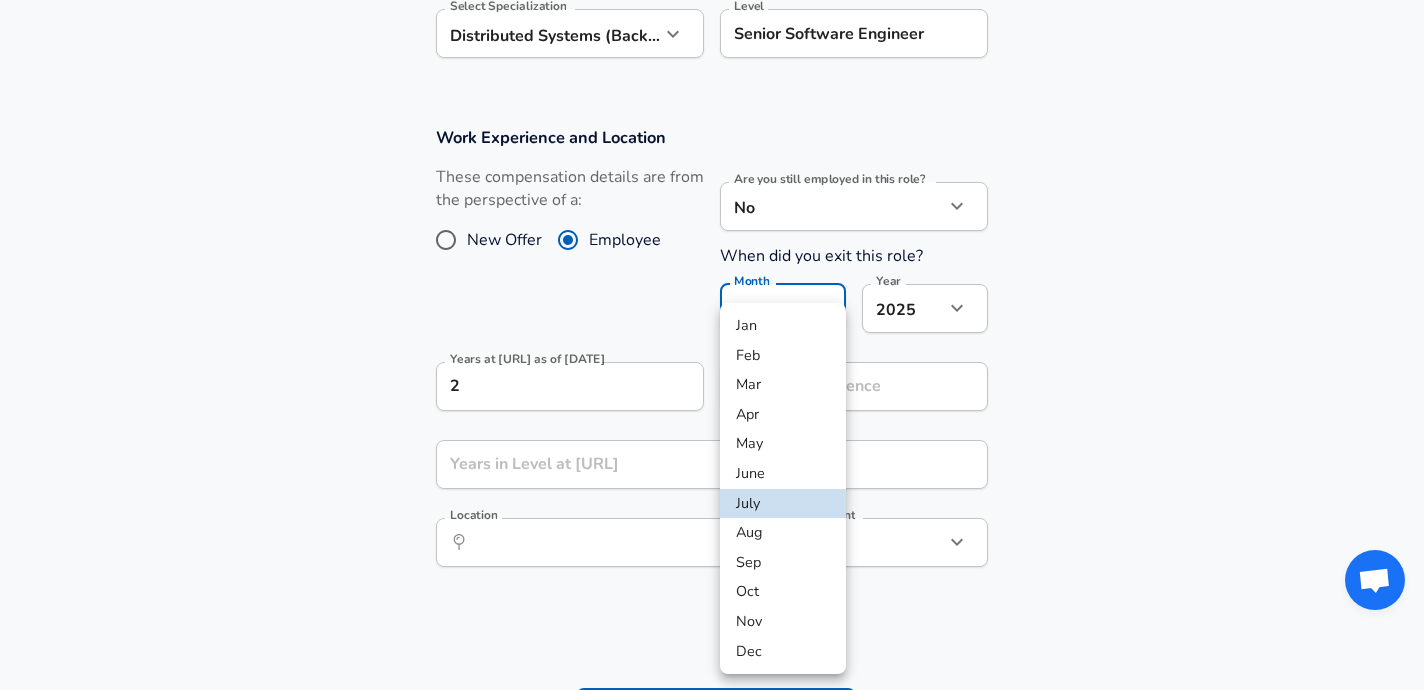 click on "We value your privacy We use cookies to enhance your browsing experience, serve personalized ads or content, and analyze our traffic. By clicking "Accept All", you consent to our use of cookies. Customize    Accept All   Customize Consent Preferences   We use cookies to help you navigate efficiently and perform certain functions. You will find detailed information about all cookies under each consent category below. The cookies that are categorized as "Necessary" are stored on your browser as they are essential for enabling the basic functionalities of the site. ...  Show more Necessary Always Active Necessary cookies are required to enable the basic features of this site, such as providing secure log-in or adjusting your consent preferences. These cookies do not store any personally identifiable data. Cookie _GRECAPTCHA Duration 5 months 27 days Description Google Recaptcha service sets this cookie to identify bots to protect the website against malicious spam attacks. Cookie __stripe_mid Duration 1 year MR" at bounding box center (712, -406) 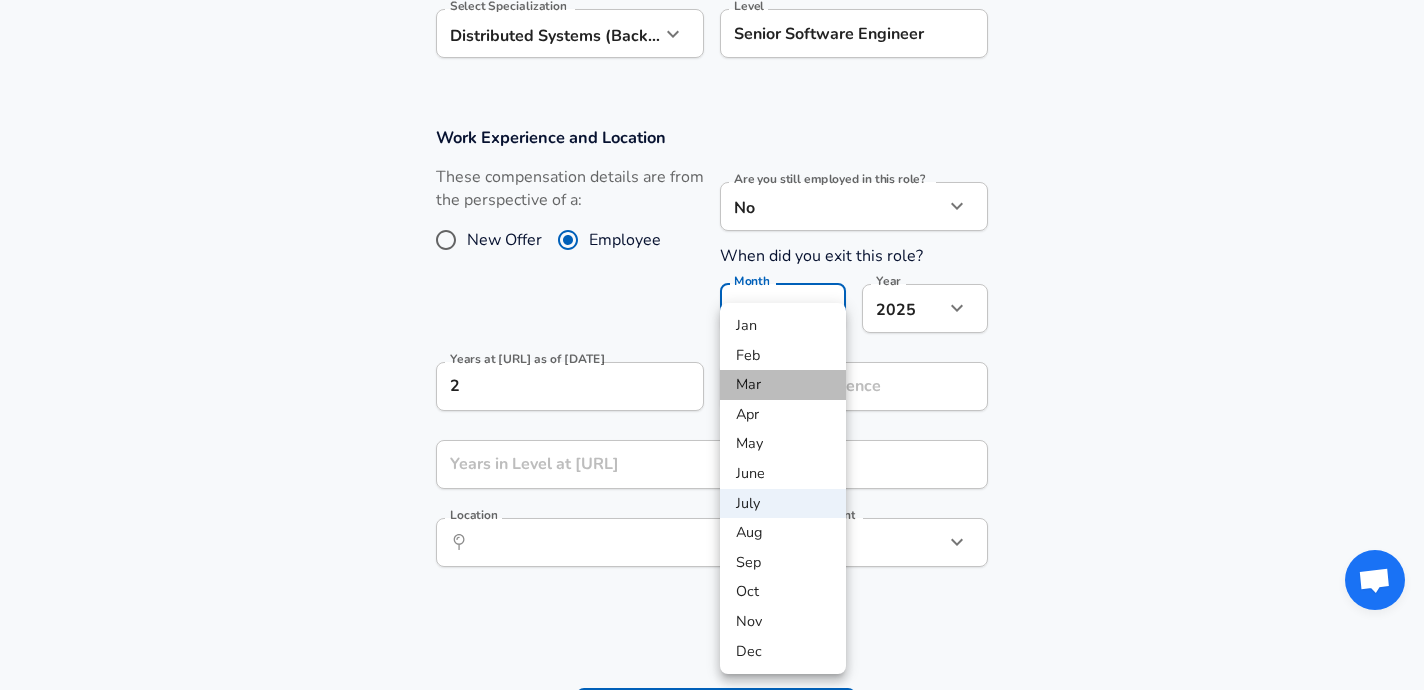 click on "Mar" at bounding box center (783, 385) 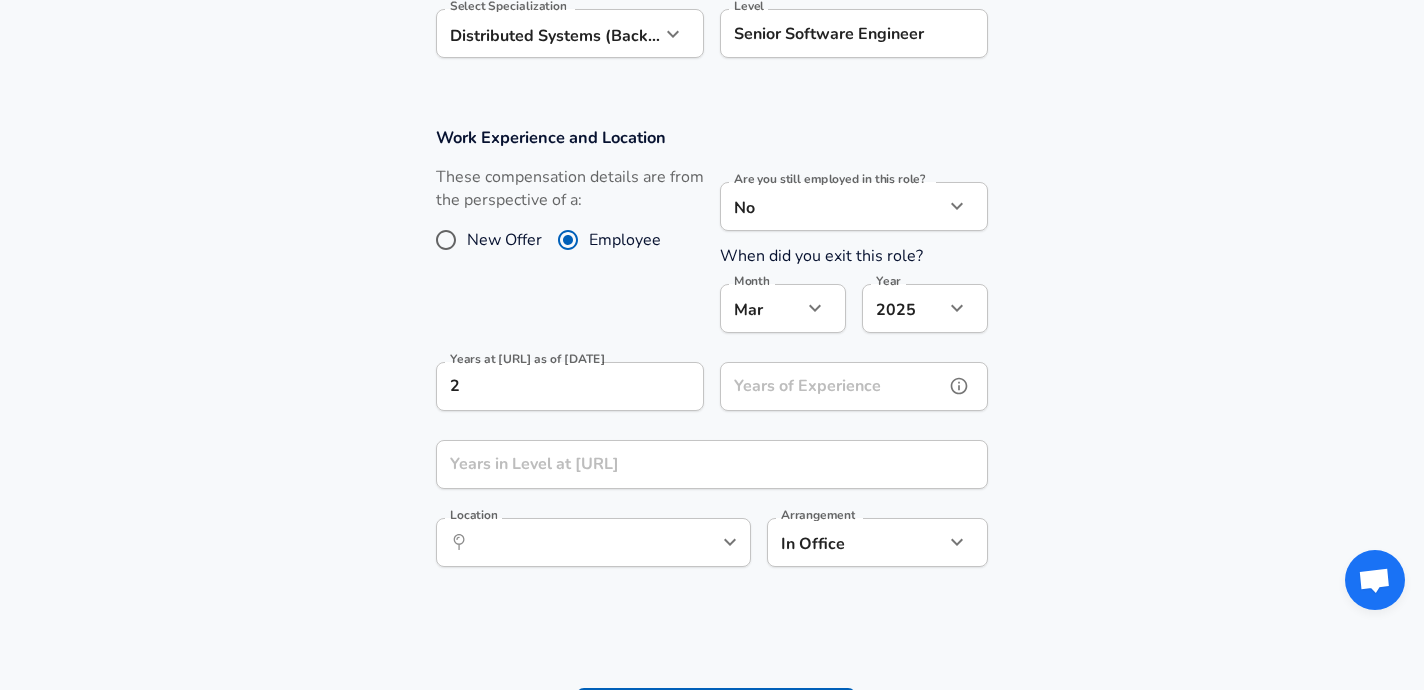 click on "Years of Experience" at bounding box center (832, 386) 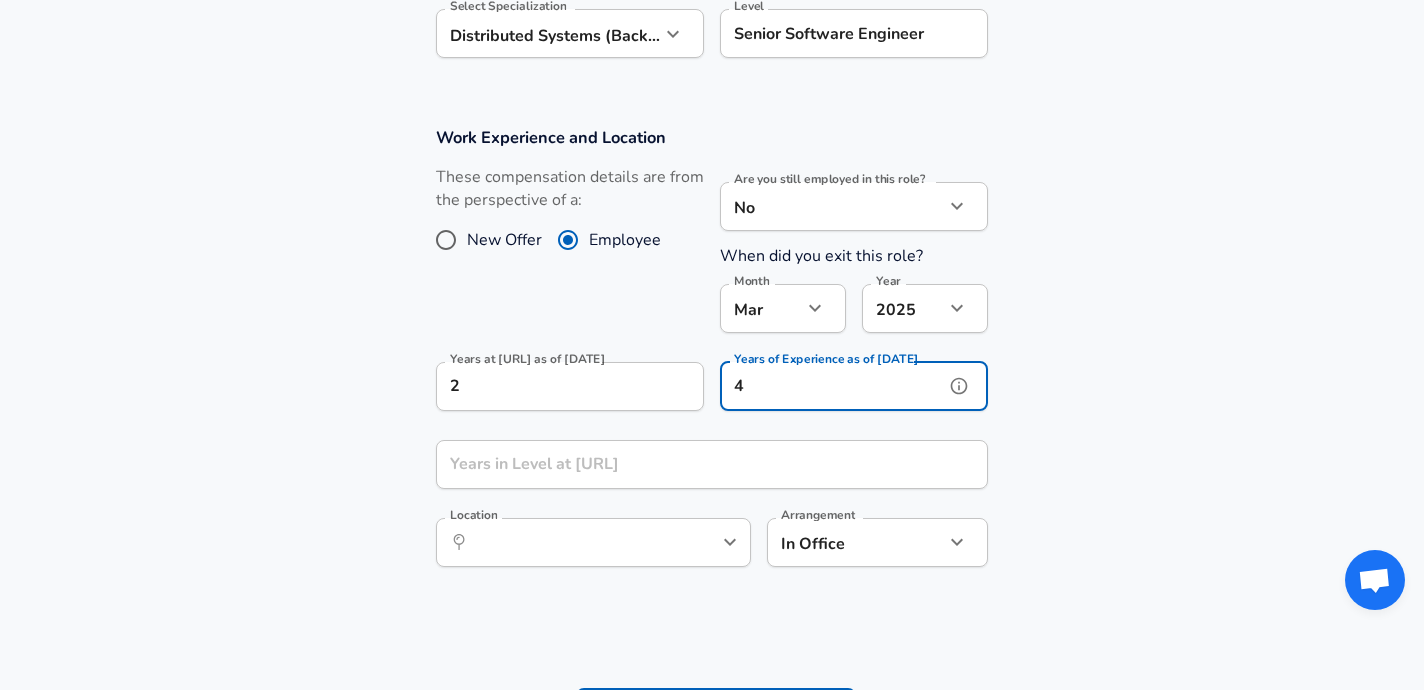 type on "4" 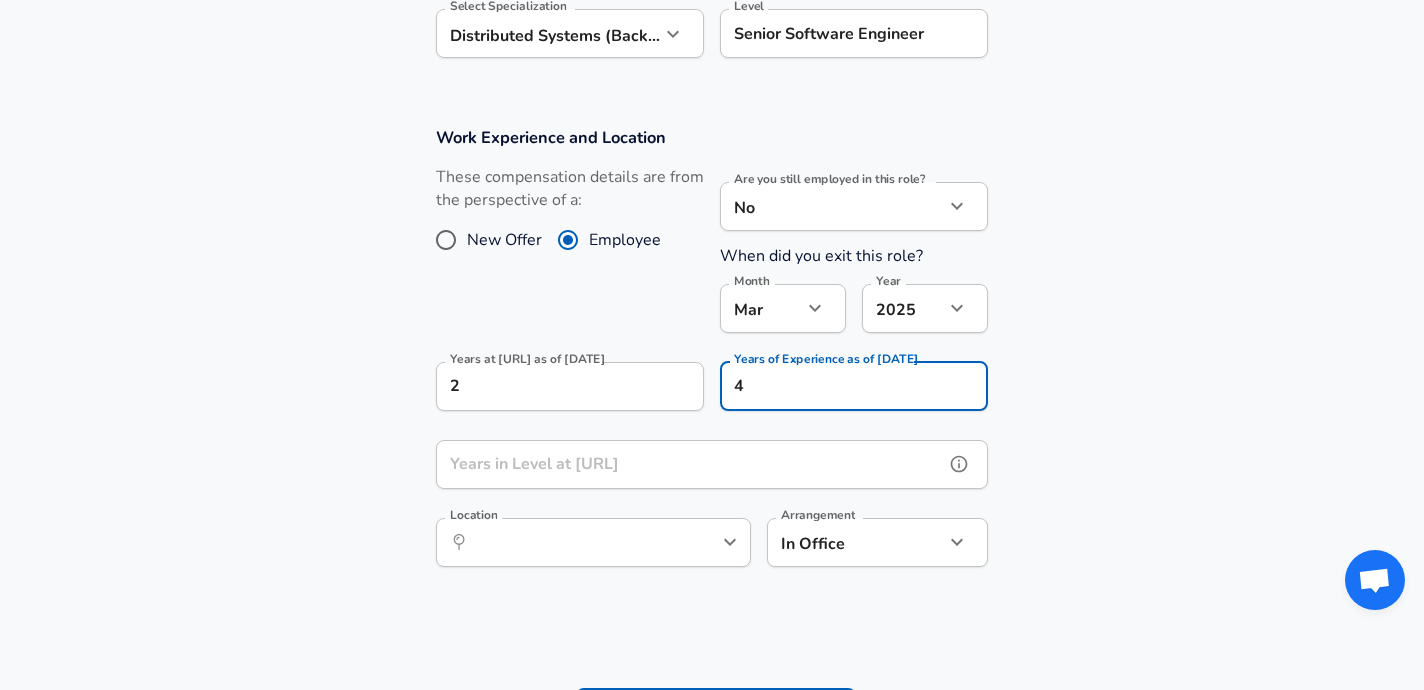 click on "Years in Level at [URL]" at bounding box center (690, 464) 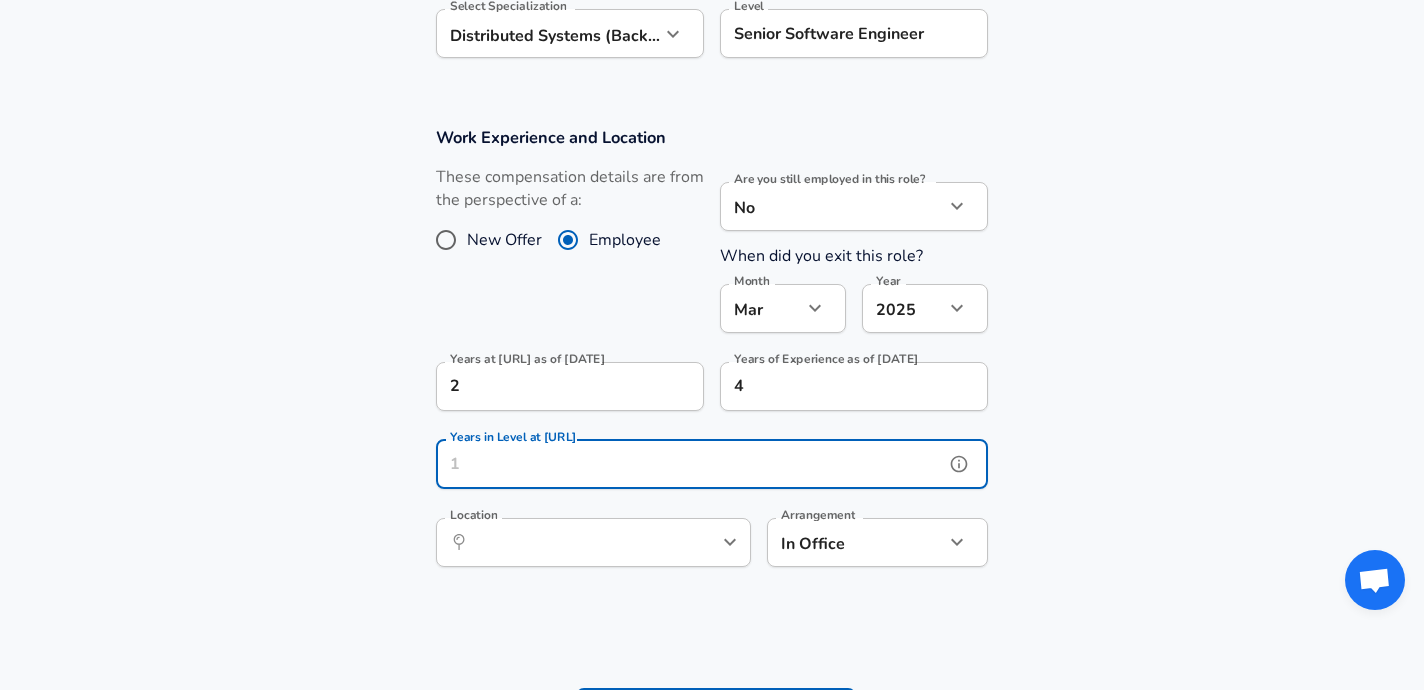 type on "1" 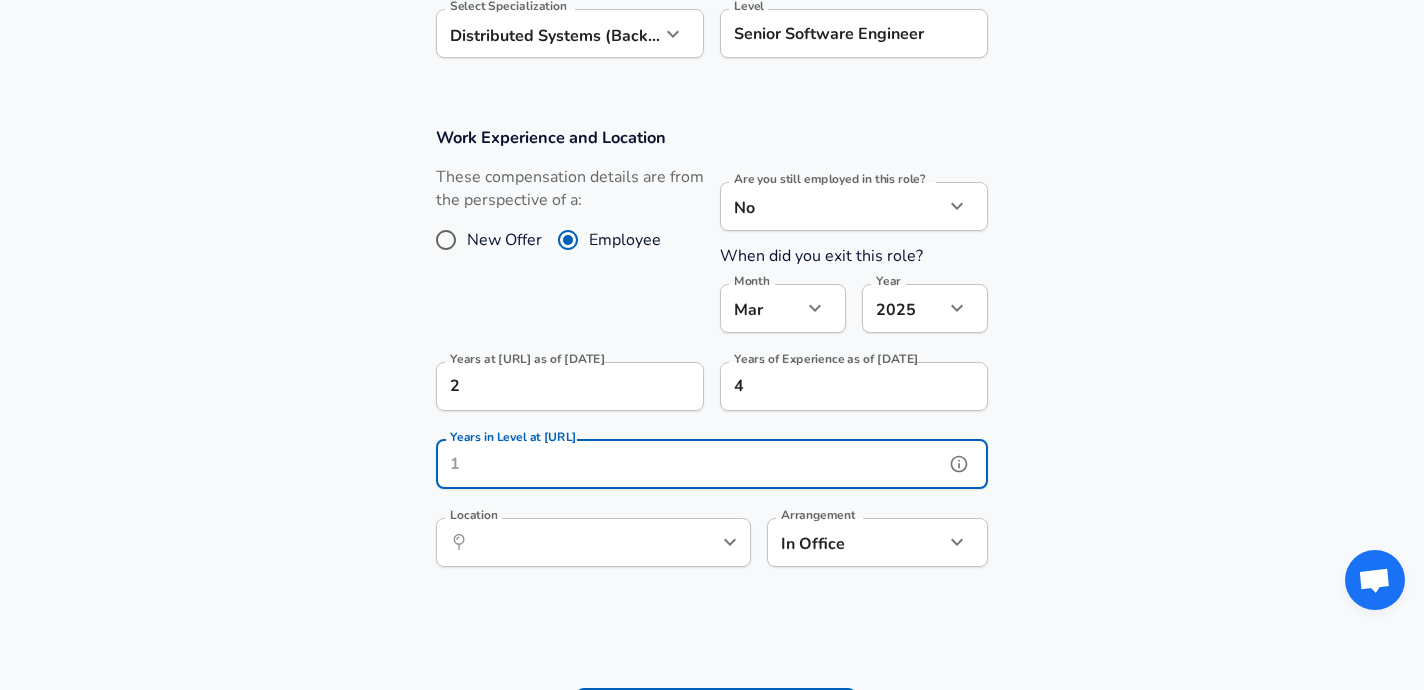 type on "1" 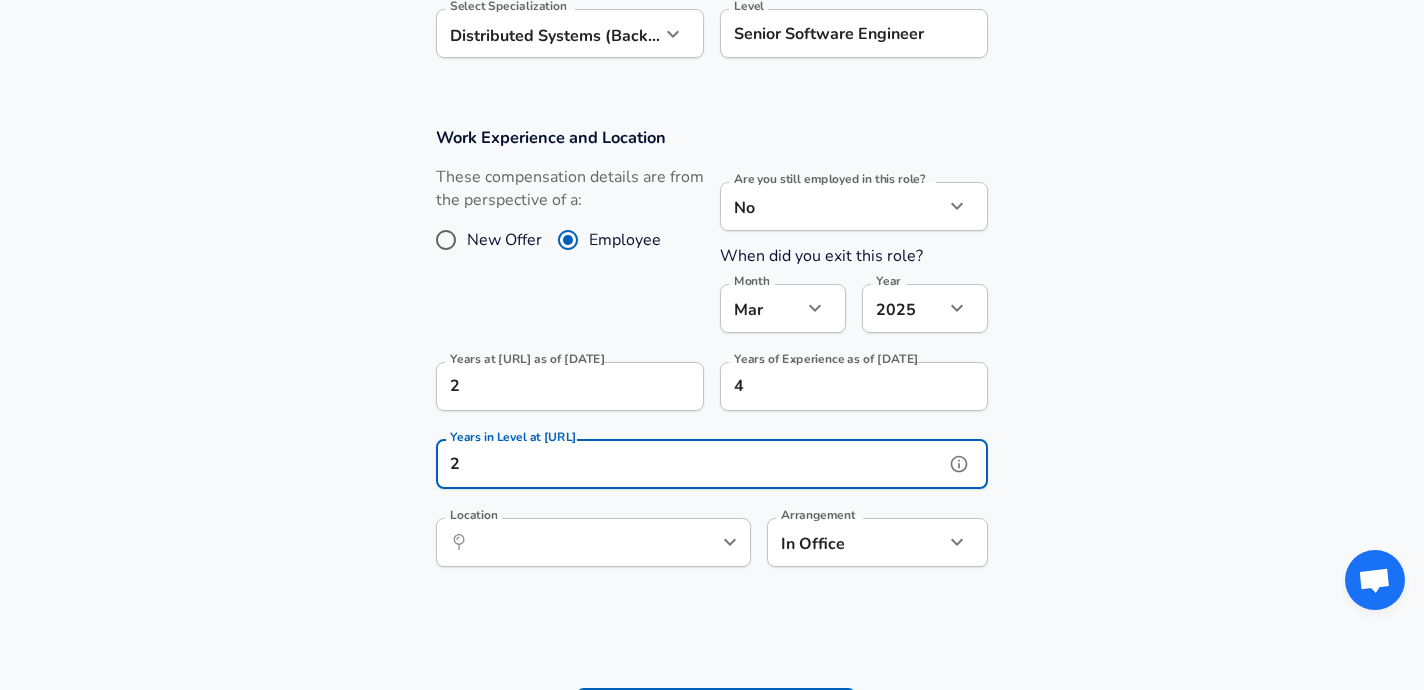 click on "​ Location" at bounding box center [593, 542] 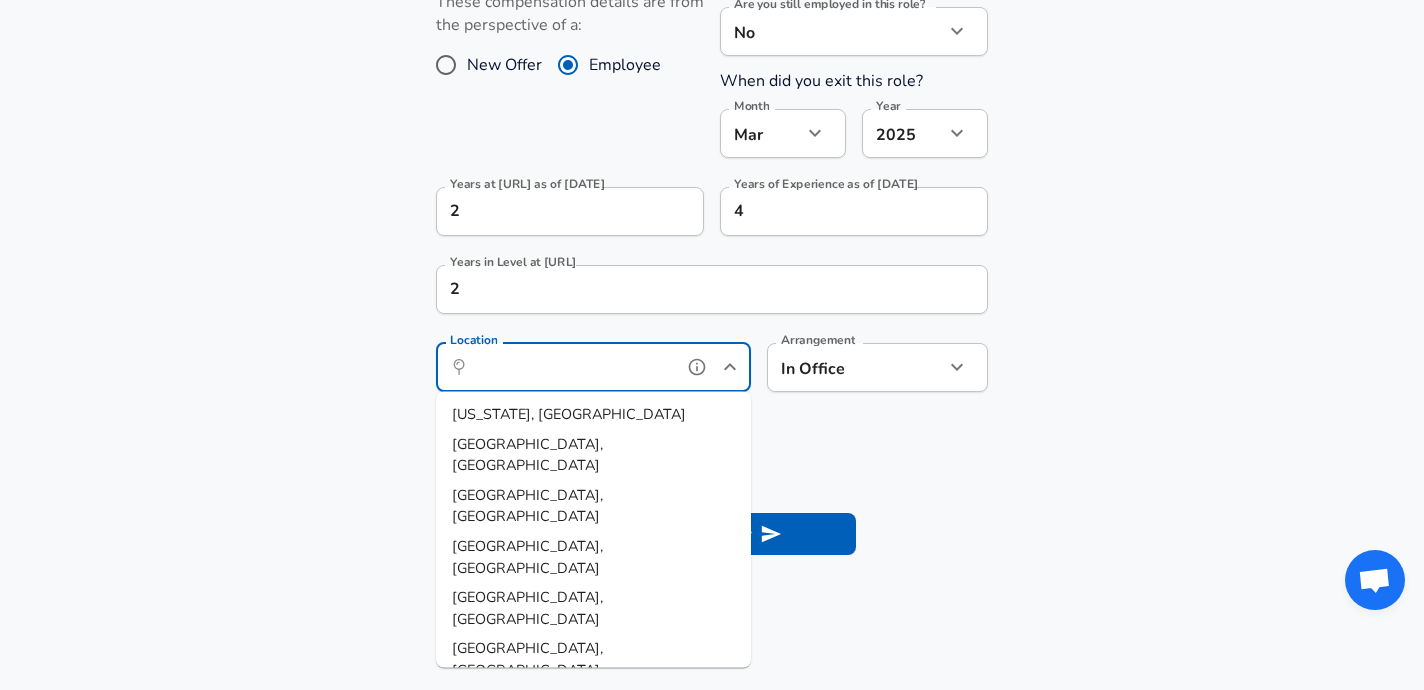 scroll, scrollTop: 928, scrollLeft: 0, axis: vertical 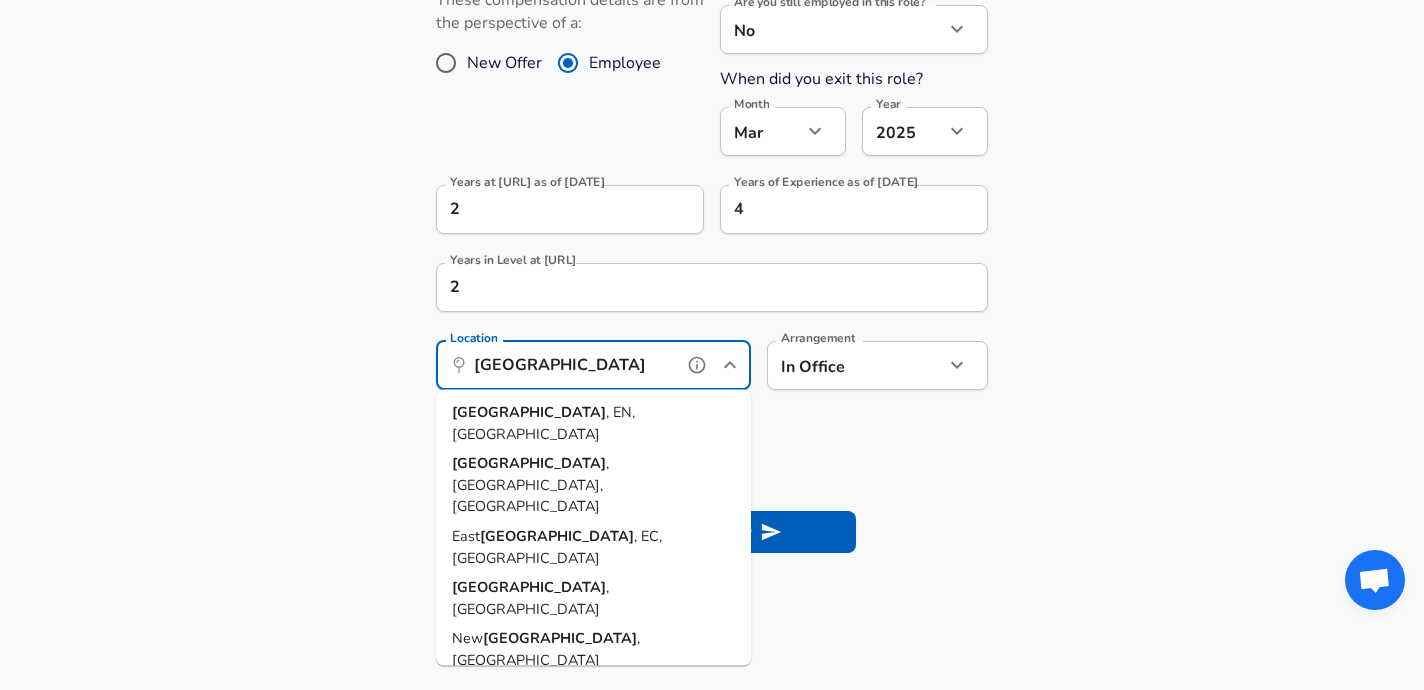 click on ", EN, [GEOGRAPHIC_DATA]" at bounding box center [543, 423] 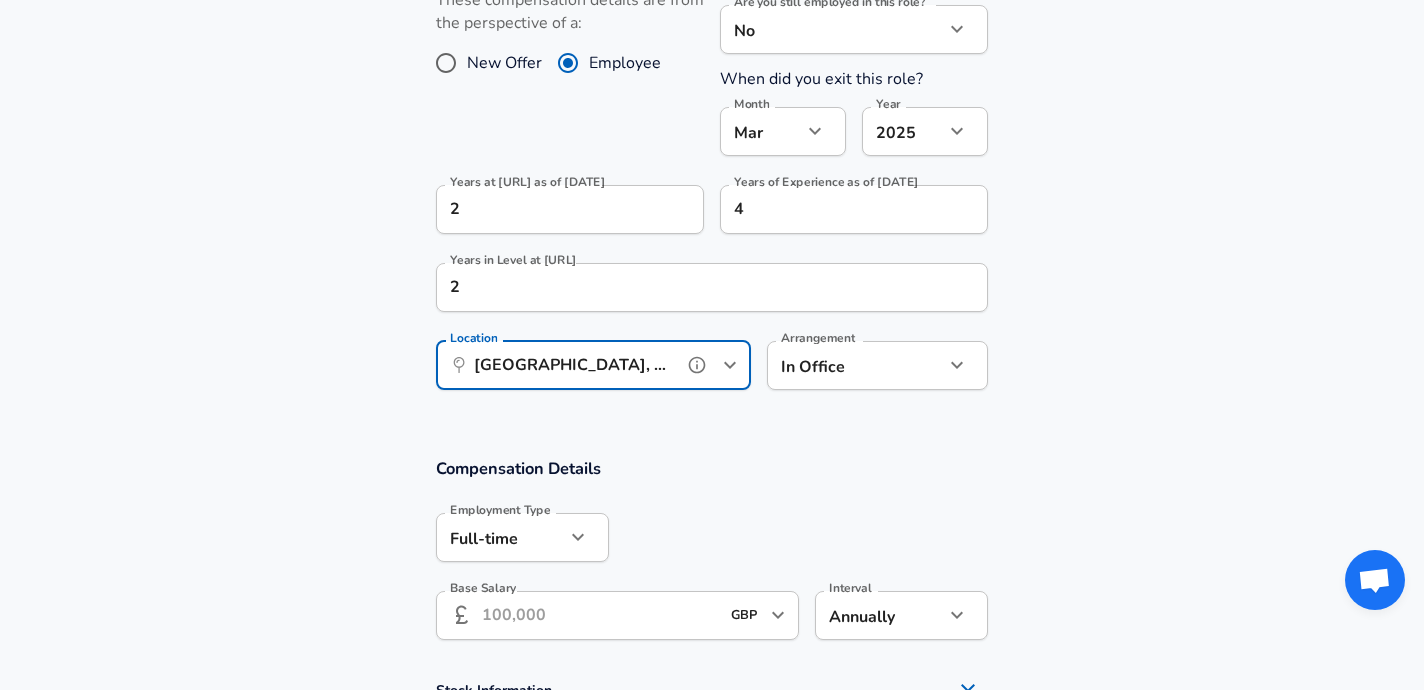 type on "[GEOGRAPHIC_DATA], EN, [GEOGRAPHIC_DATA]" 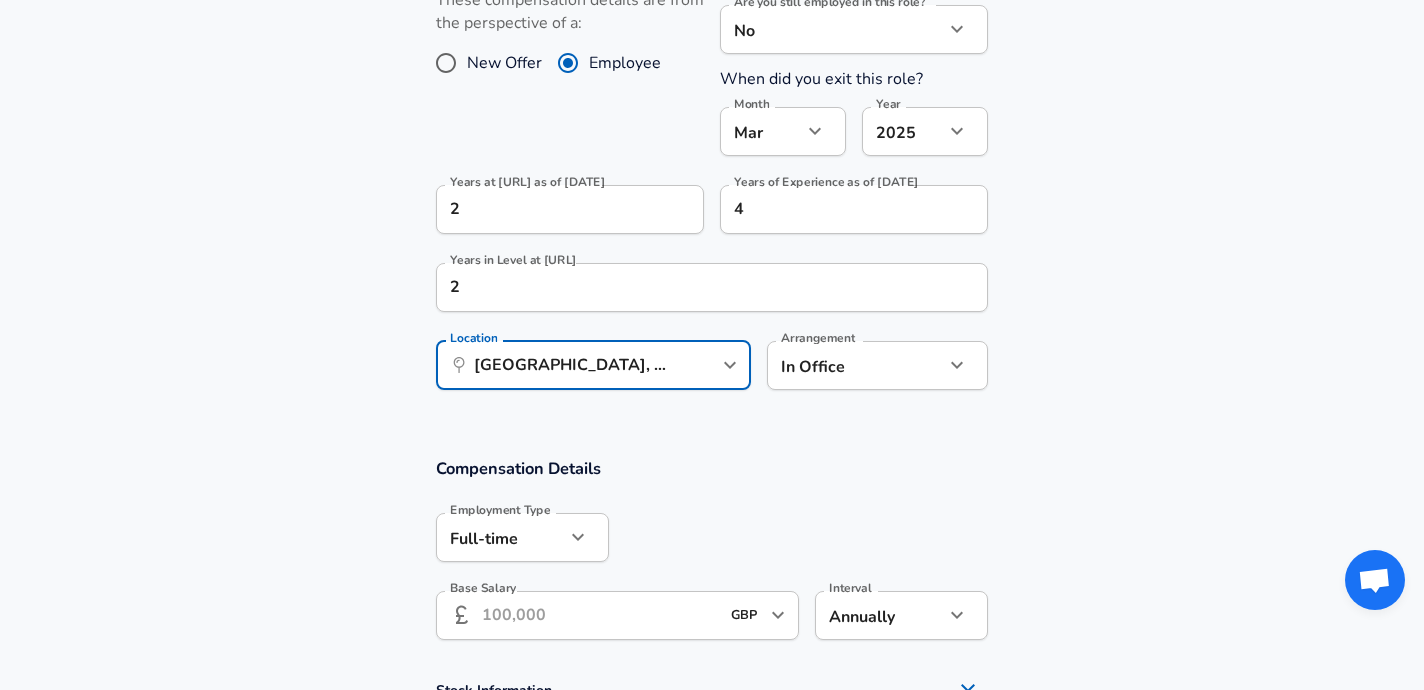 click on "We value your privacy We use cookies to enhance your browsing experience, serve personalized ads or content, and analyze our traffic. By clicking "Accept All", you consent to our use of cookies. Customize    Accept All   Customize Consent Preferences   We use cookies to help you navigate efficiently and perform certain functions. You will find detailed information about all cookies under each consent category below. The cookies that are categorized as "Necessary" are stored on your browser as they are essential for enabling the basic functionalities of the site. ...  Show more Necessary Always Active Necessary cookies are required to enable the basic features of this site, such as providing secure log-in or adjusting your consent preferences. These cookies do not store any personally identifiable data. Cookie _GRECAPTCHA Duration 5 months 27 days Description Google Recaptcha service sets this cookie to identify bots to protect the website against malicious spam attacks. Cookie __stripe_mid Duration 1 year MR" at bounding box center (712, -583) 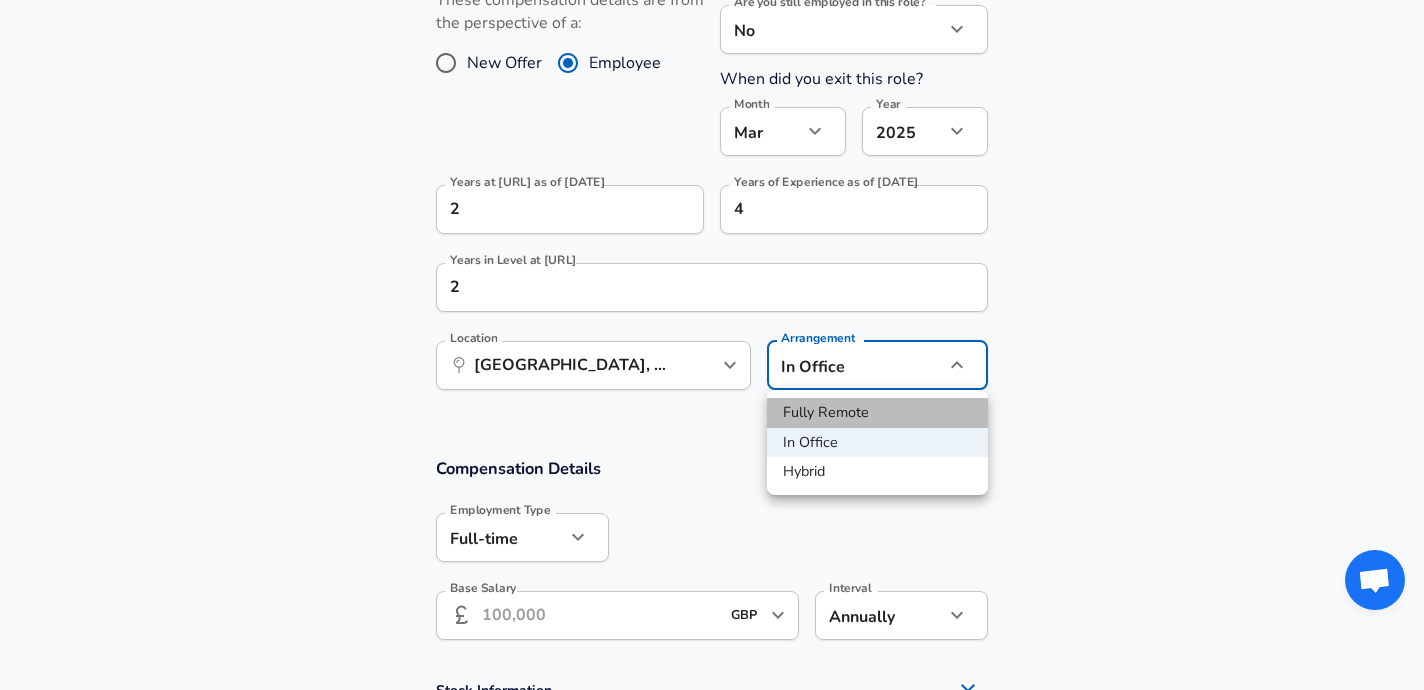 click on "Fully Remote" at bounding box center [877, 413] 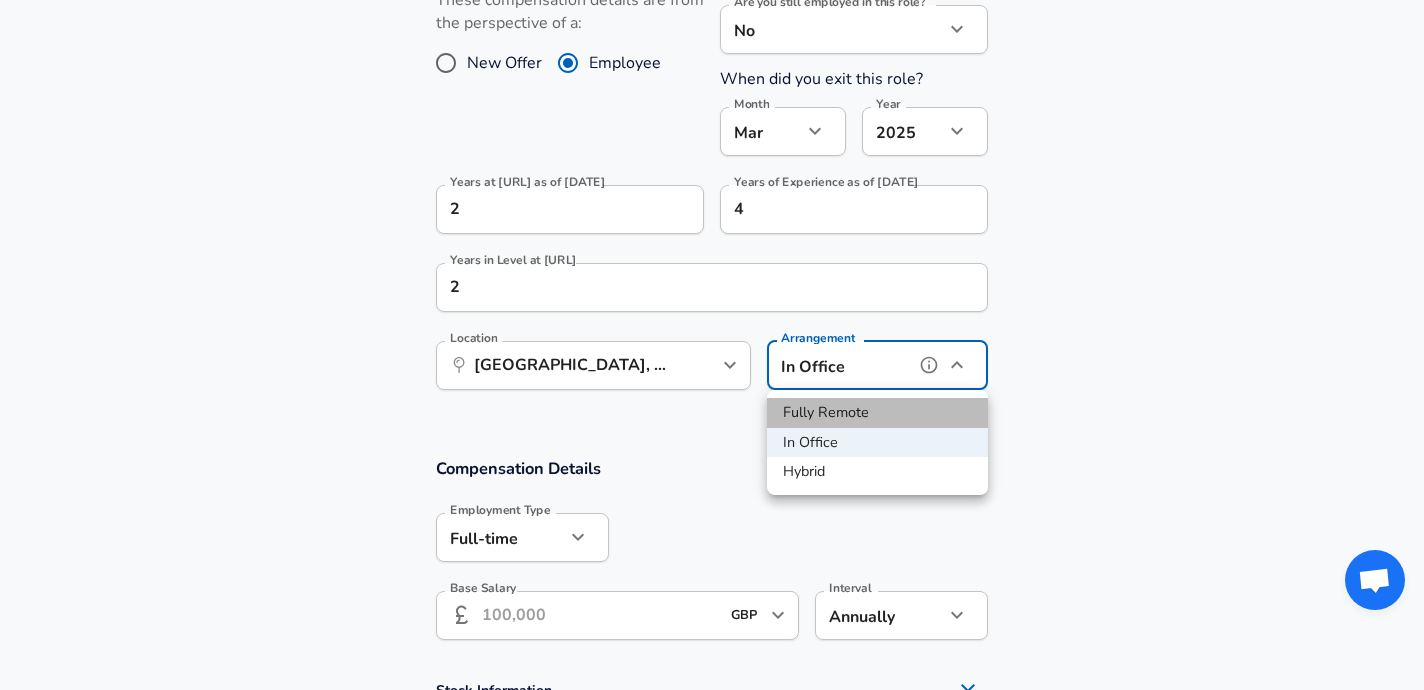 type on "remote" 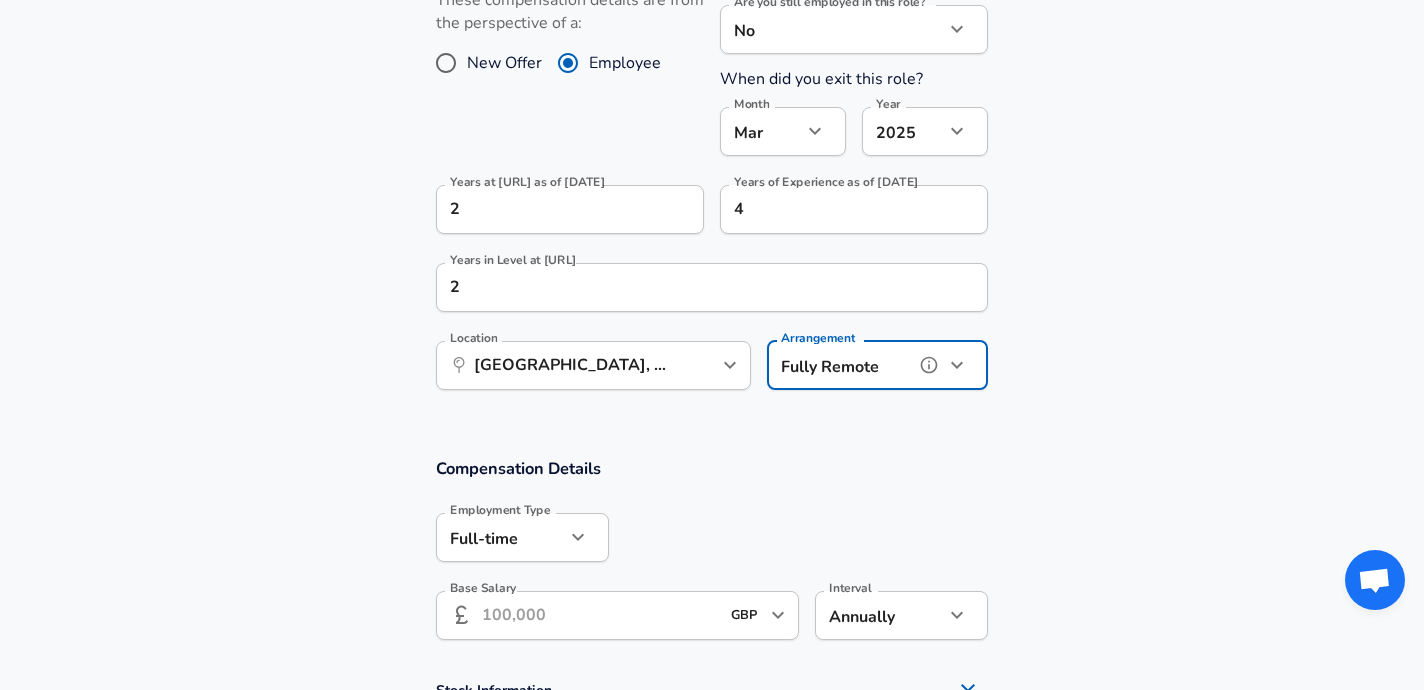 scroll, scrollTop: 1088, scrollLeft: 0, axis: vertical 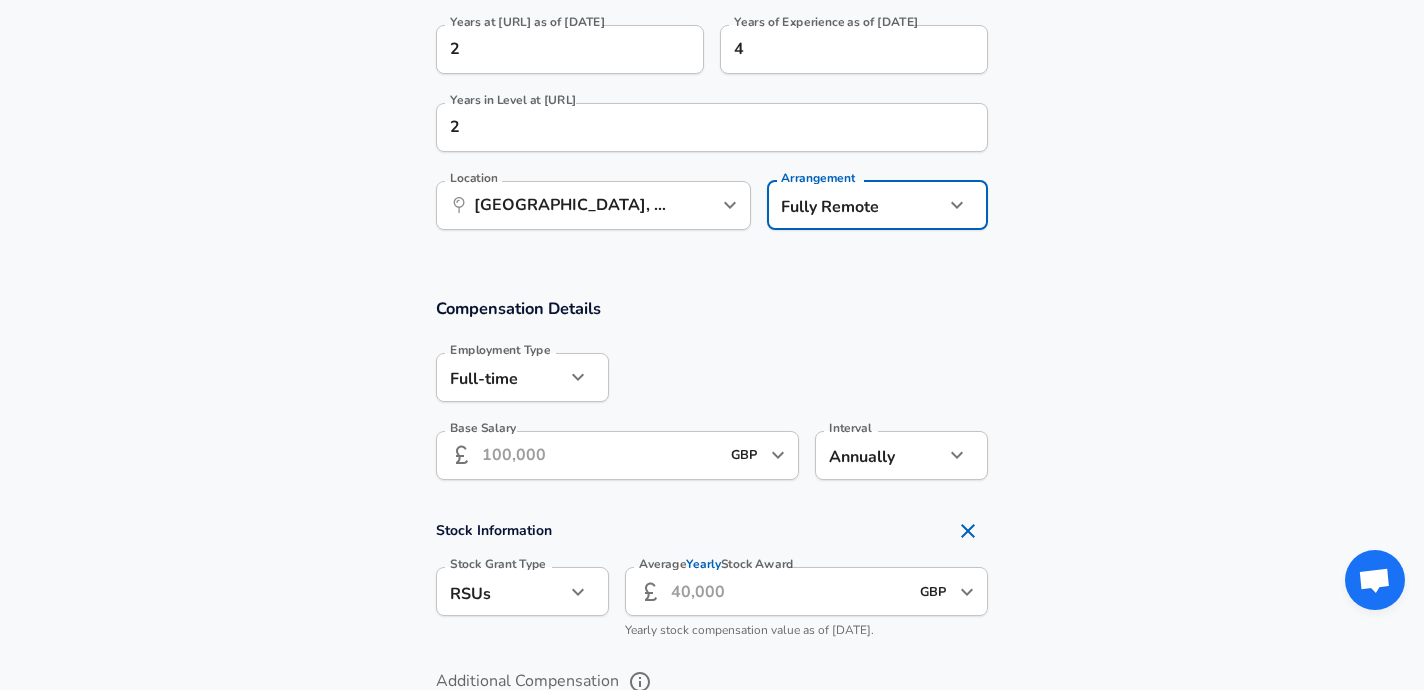 click on "Base Salary" at bounding box center (600, 455) 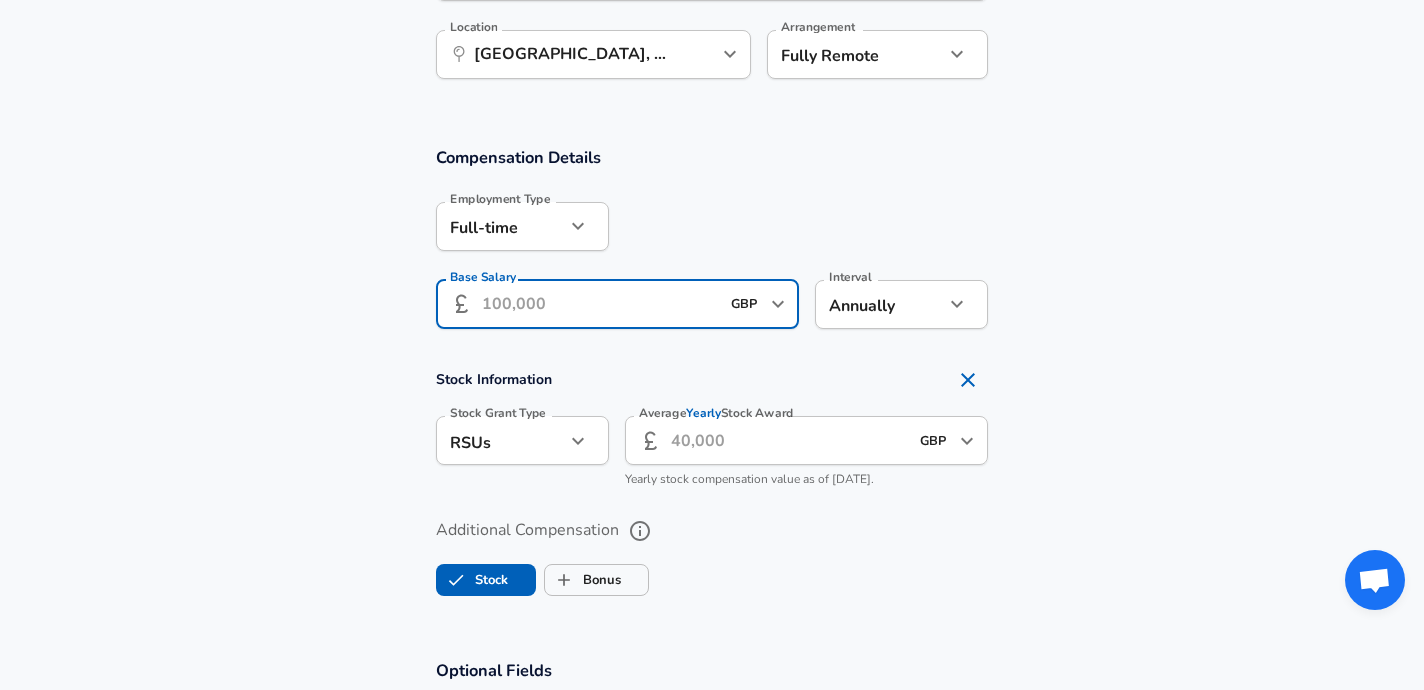 scroll, scrollTop: 1237, scrollLeft: 0, axis: vertical 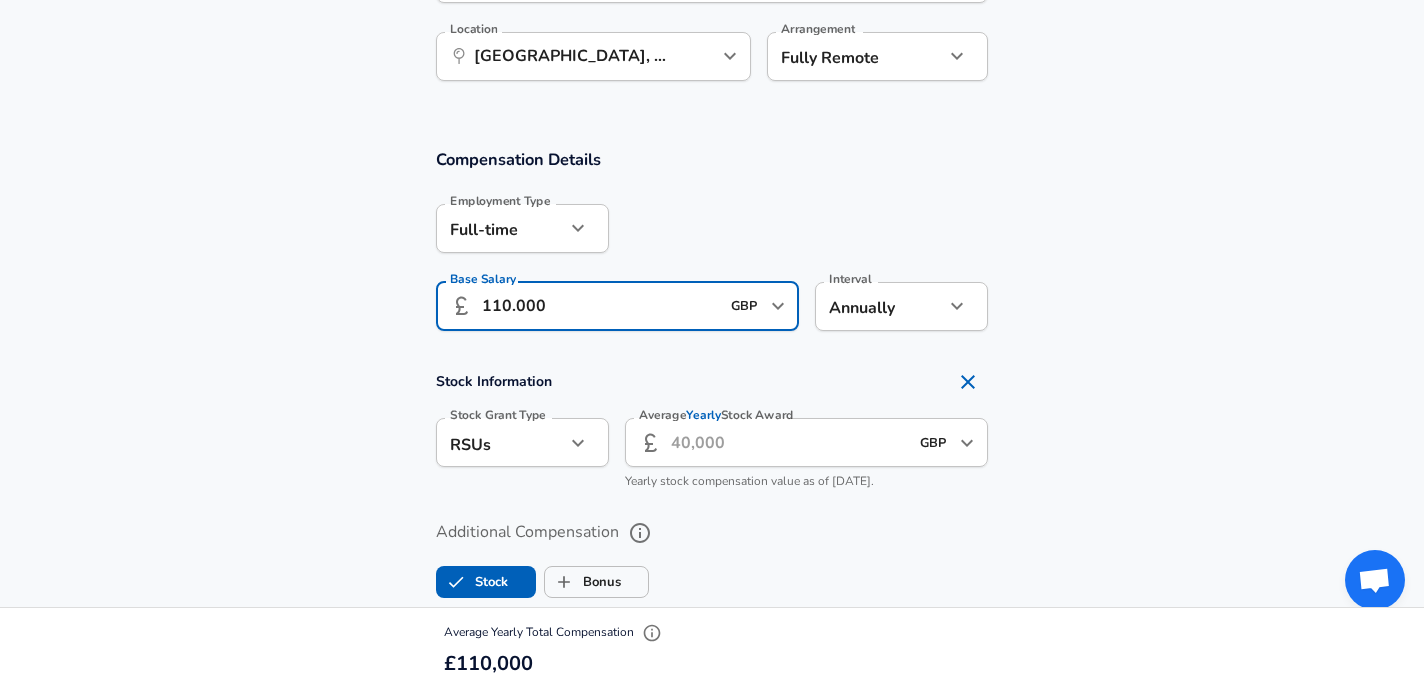 type on "110.000" 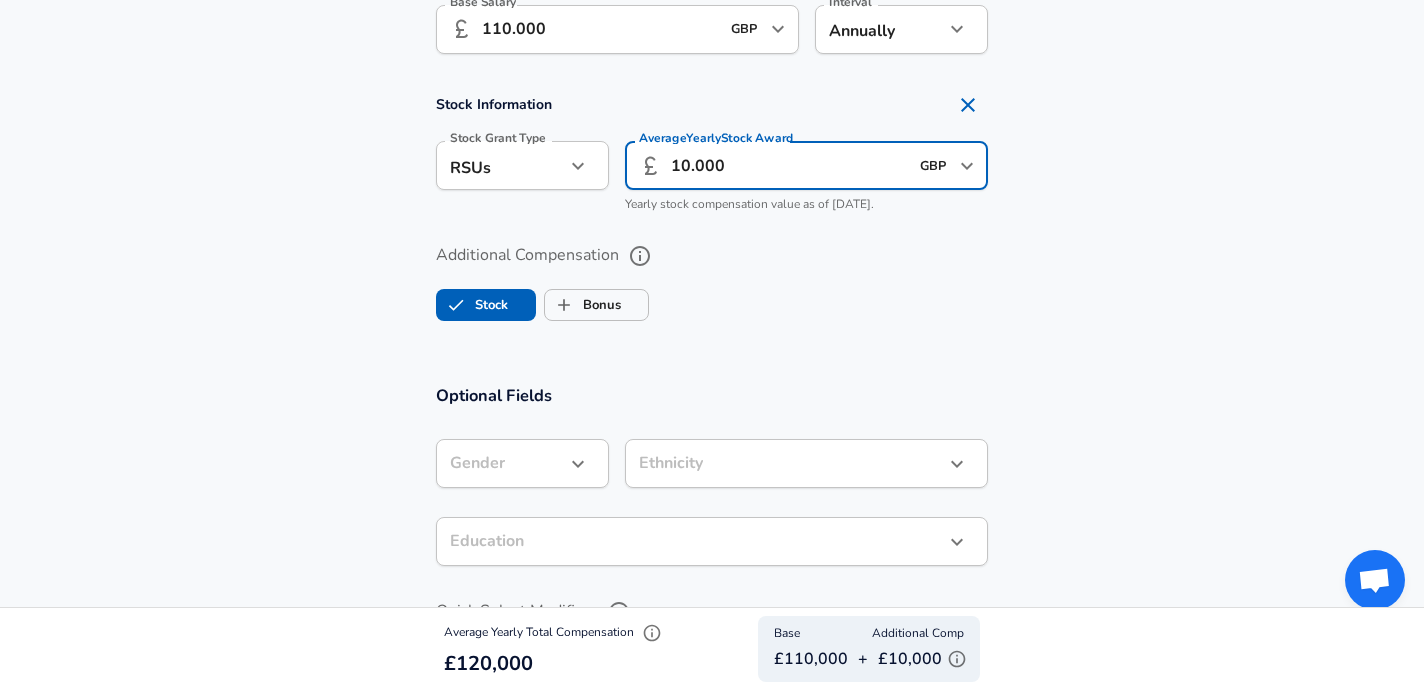 scroll, scrollTop: 1352, scrollLeft: 0, axis: vertical 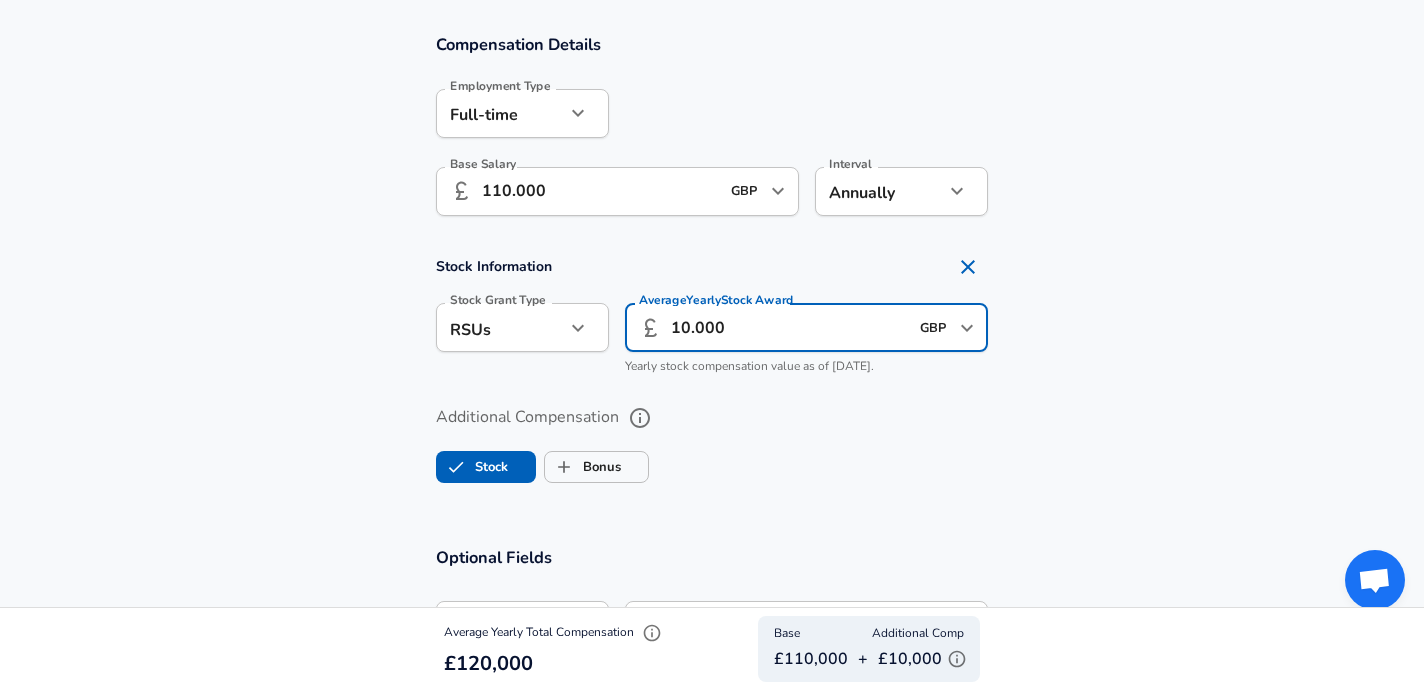 type on "10.000" 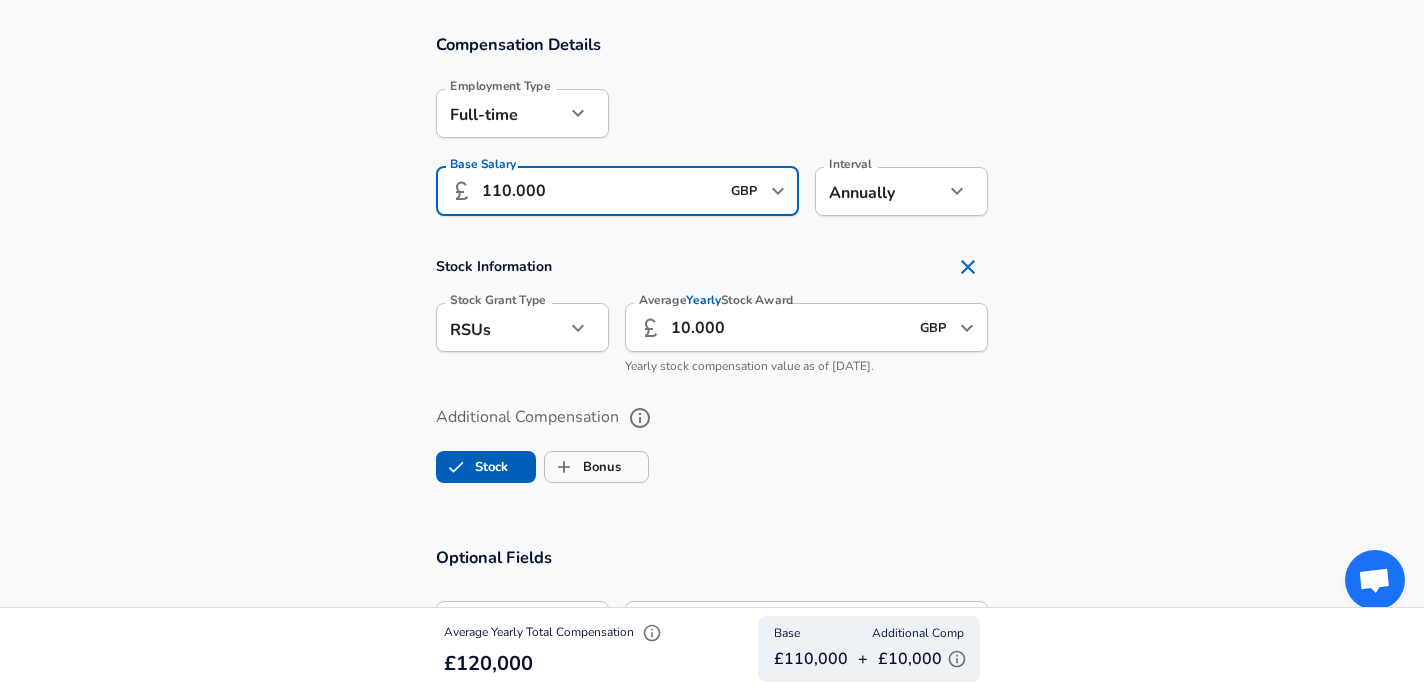 drag, startPoint x: 624, startPoint y: 204, endPoint x: 385, endPoint y: 164, distance: 242.32416 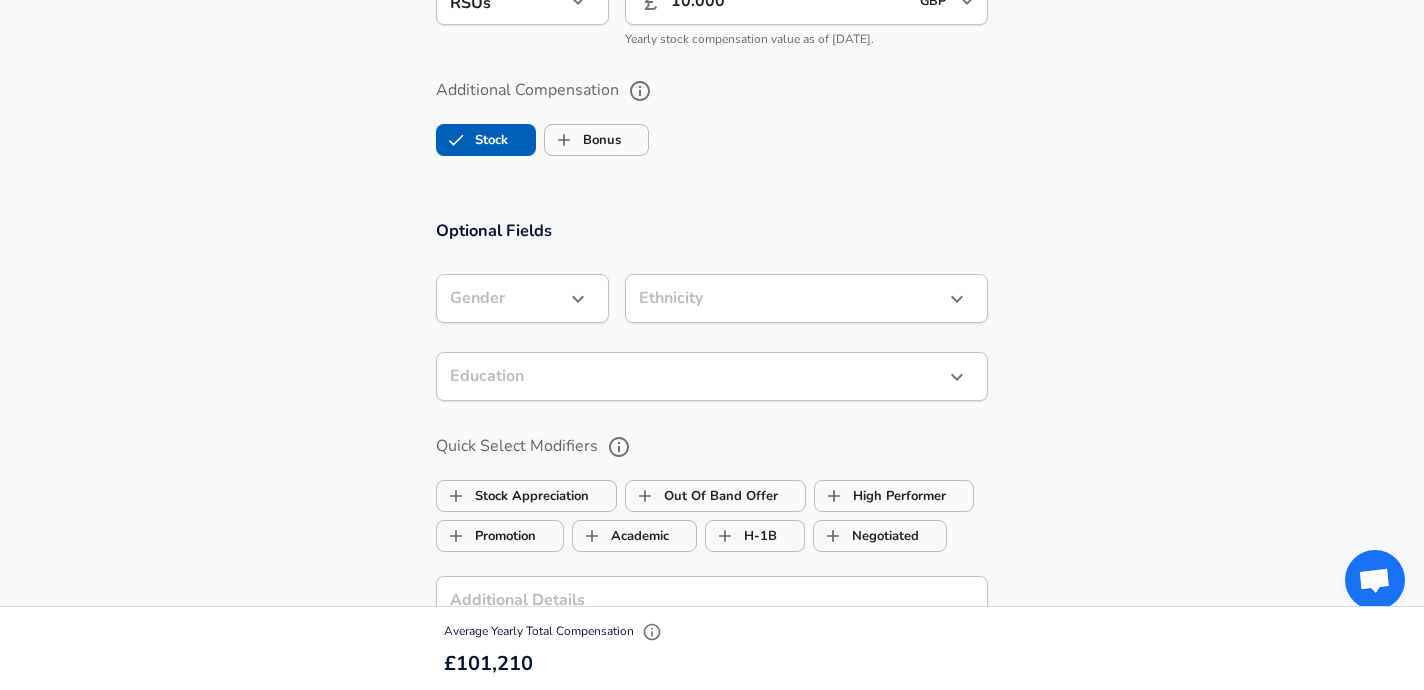 scroll, scrollTop: 1682, scrollLeft: 0, axis: vertical 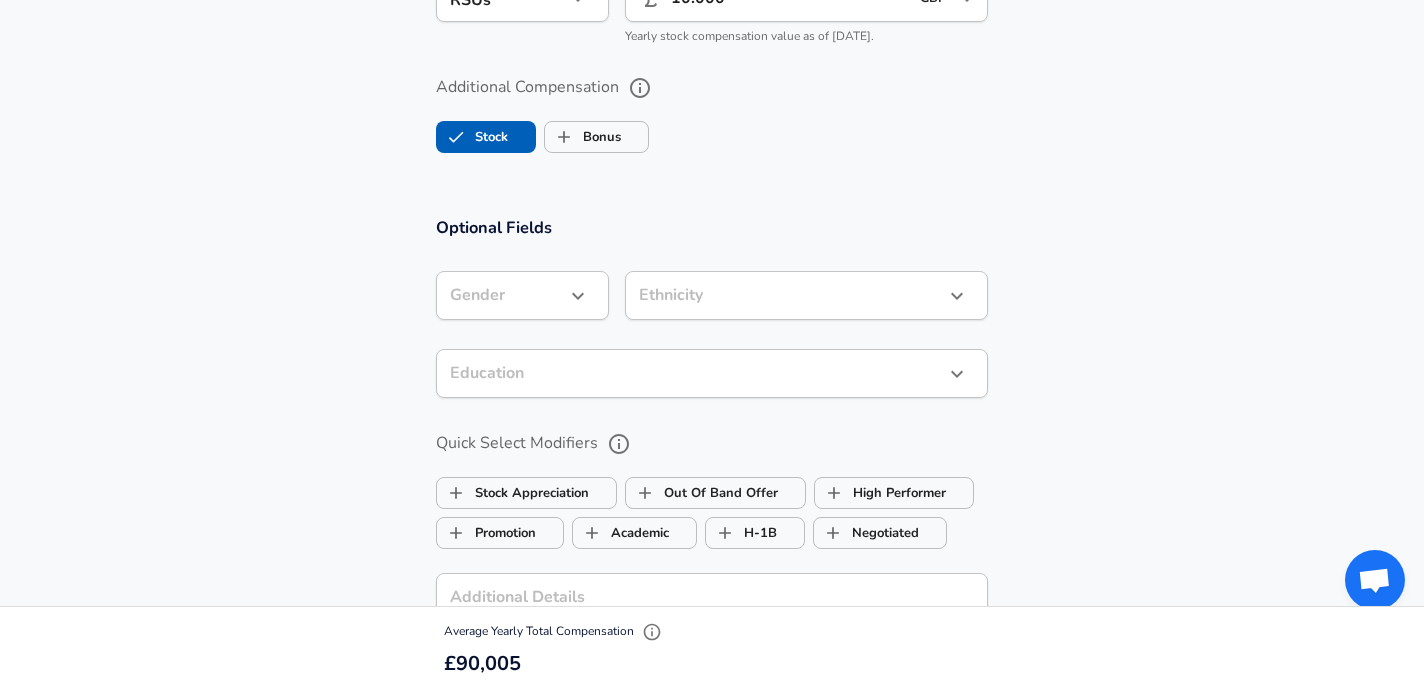 type on "80.000" 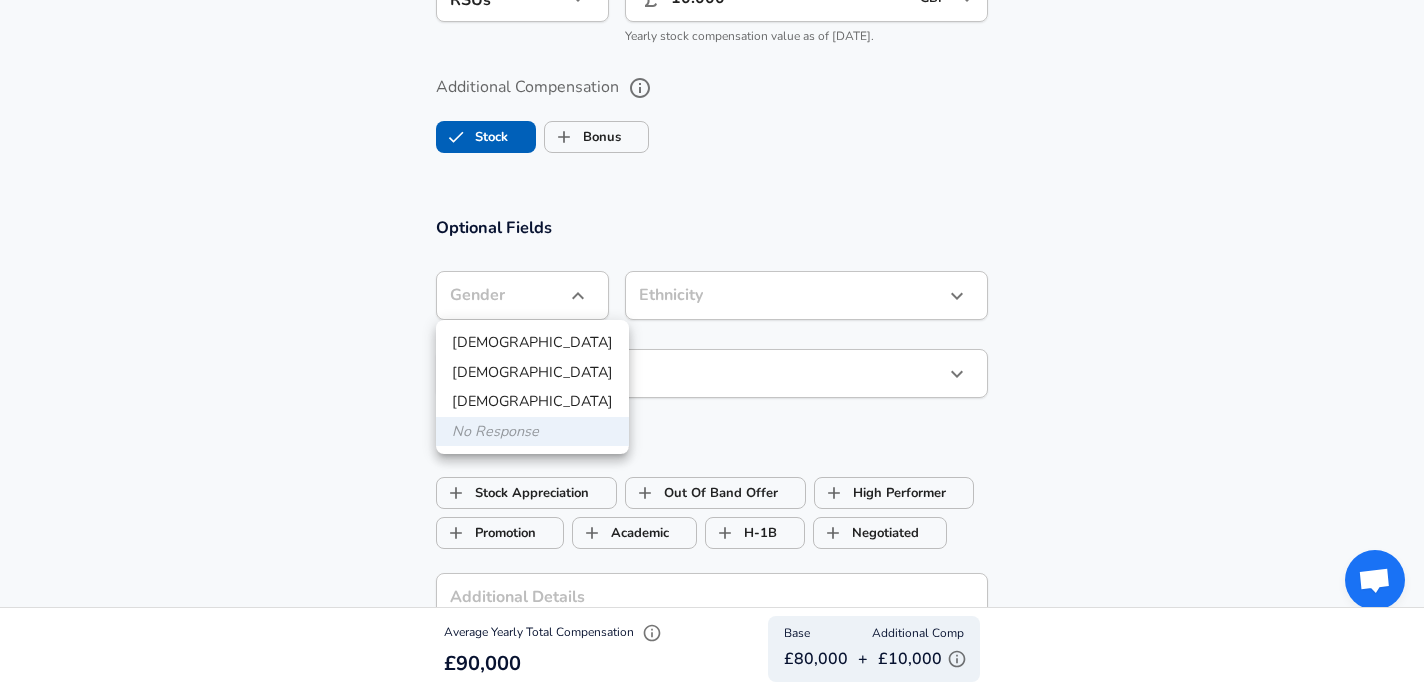 click on "[DEMOGRAPHIC_DATA]" at bounding box center (532, 343) 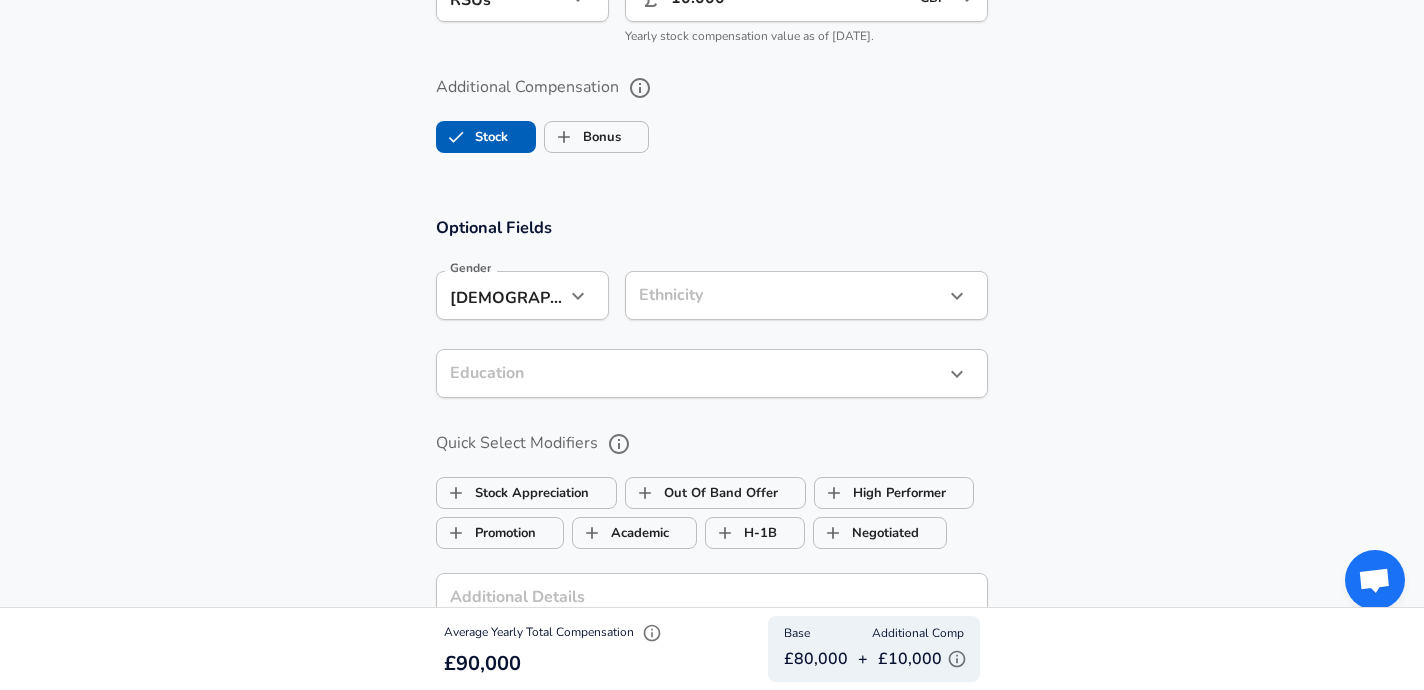click on "We value your privacy We use cookies to enhance your browsing experience, serve personalized ads or content, and analyze our traffic. By clicking "Accept All", you consent to our use of cookies. Customize    Accept All   Customize Consent Preferences   We use cookies to help you navigate efficiently and perform certain functions. You will find detailed information about all cookies under each consent category below. The cookies that are categorized as "Necessary" are stored on your browser as they are essential for enabling the basic functionalities of the site. ...  Show more Necessary Always Active Necessary cookies are required to enable the basic features of this site, such as providing secure log-in or adjusting your consent preferences. These cookies do not store any personally identifiable data. Cookie _GRECAPTCHA Duration 5 months 27 days Description Google Recaptcha service sets this cookie to identify bots to protect the website against malicious spam attacks. Cookie __stripe_mid Duration 1 year MR" at bounding box center [712, -1337] 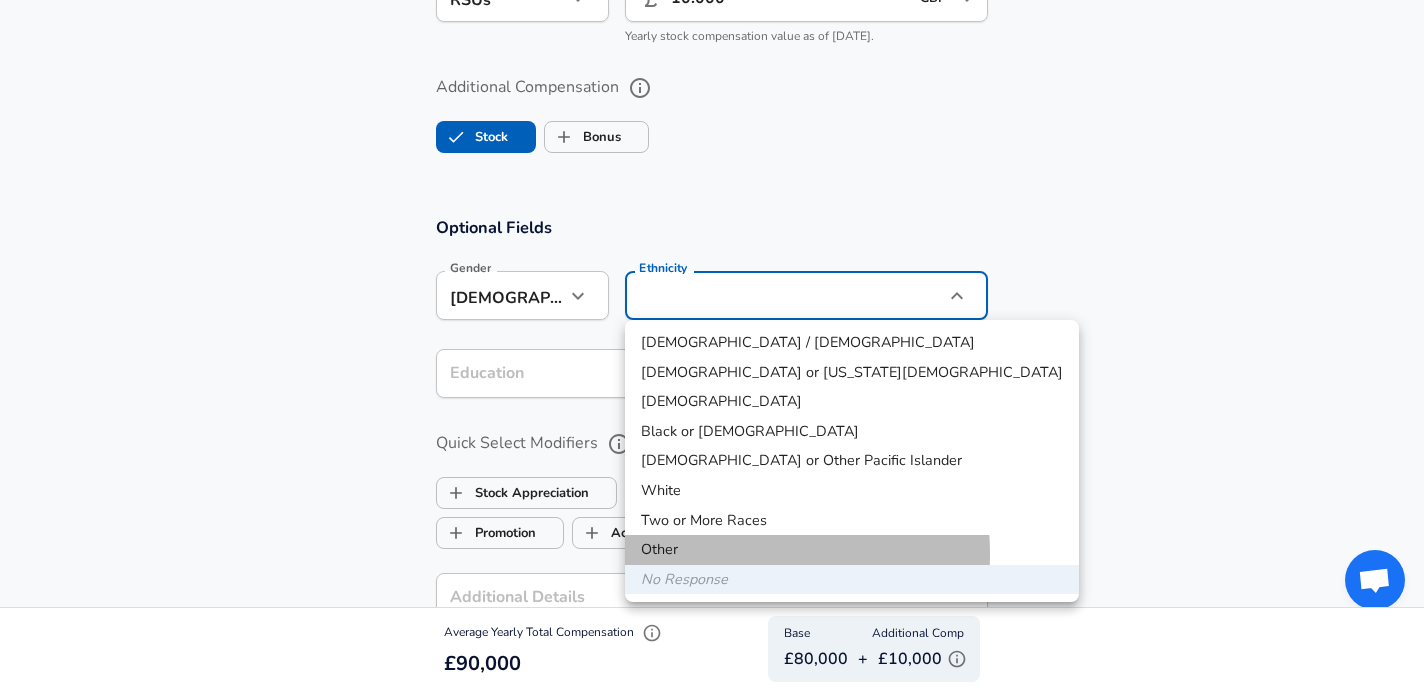 click on "Other" at bounding box center (852, 550) 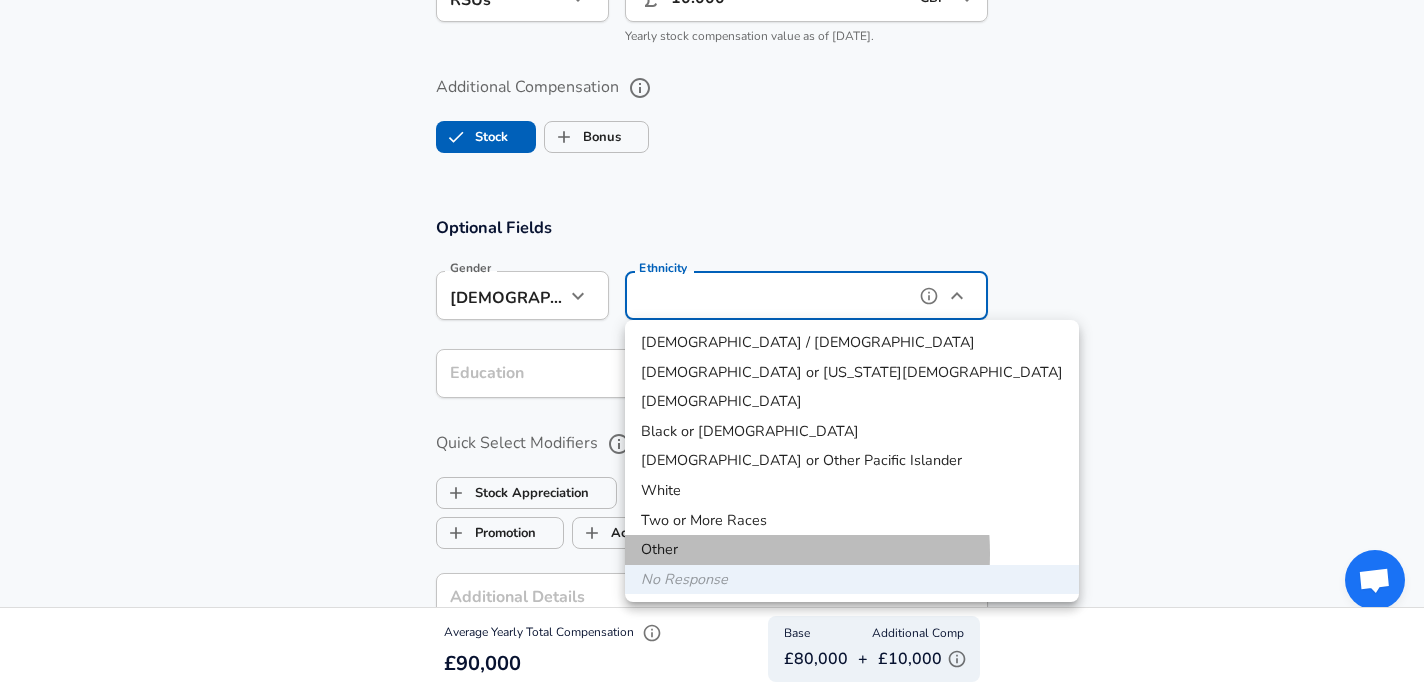type on "Two or More Races" 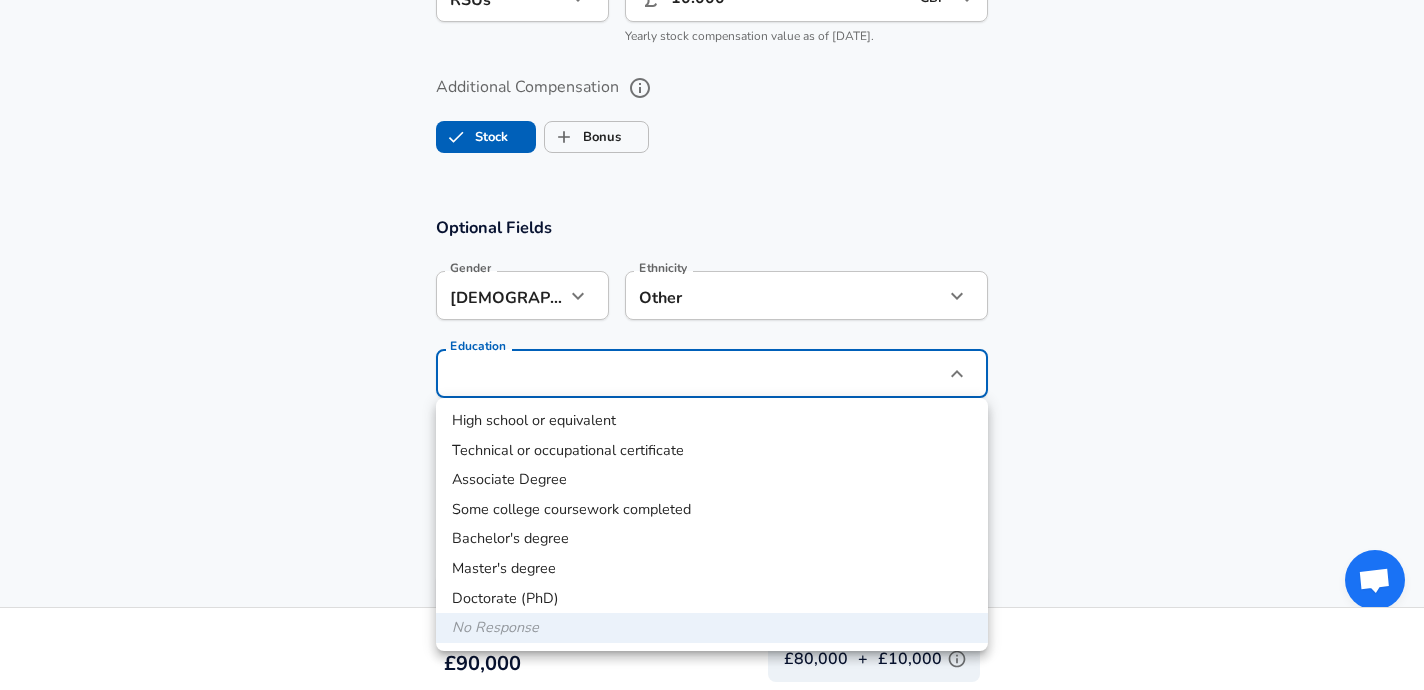 click on "We value your privacy We use cookies to enhance your browsing experience, serve personalized ads or content, and analyze our traffic. By clicking "Accept All", you consent to our use of cookies. Customize    Accept All   Customize Consent Preferences   We use cookies to help you navigate efficiently and perform certain functions. You will find detailed information about all cookies under each consent category below. The cookies that are categorized as "Necessary" are stored on your browser as they are essential for enabling the basic functionalities of the site. ...  Show more Necessary Always Active Necessary cookies are required to enable the basic features of this site, such as providing secure log-in or adjusting your consent preferences. These cookies do not store any personally identifiable data. Cookie _GRECAPTCHA Duration 5 months 27 days Description Google Recaptcha service sets this cookie to identify bots to protect the website against malicious spam attacks. Cookie __stripe_mid Duration 1 year MR" at bounding box center [712, -1337] 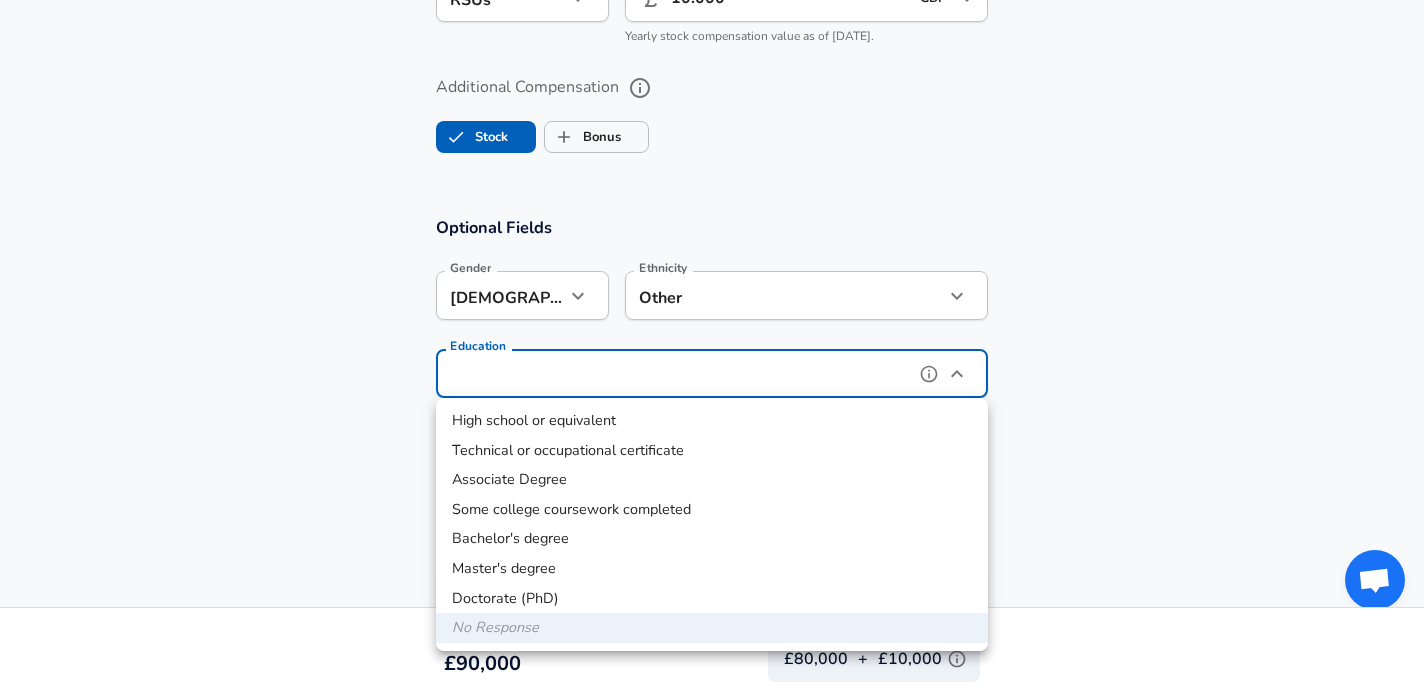 type on "Bachelors degree" 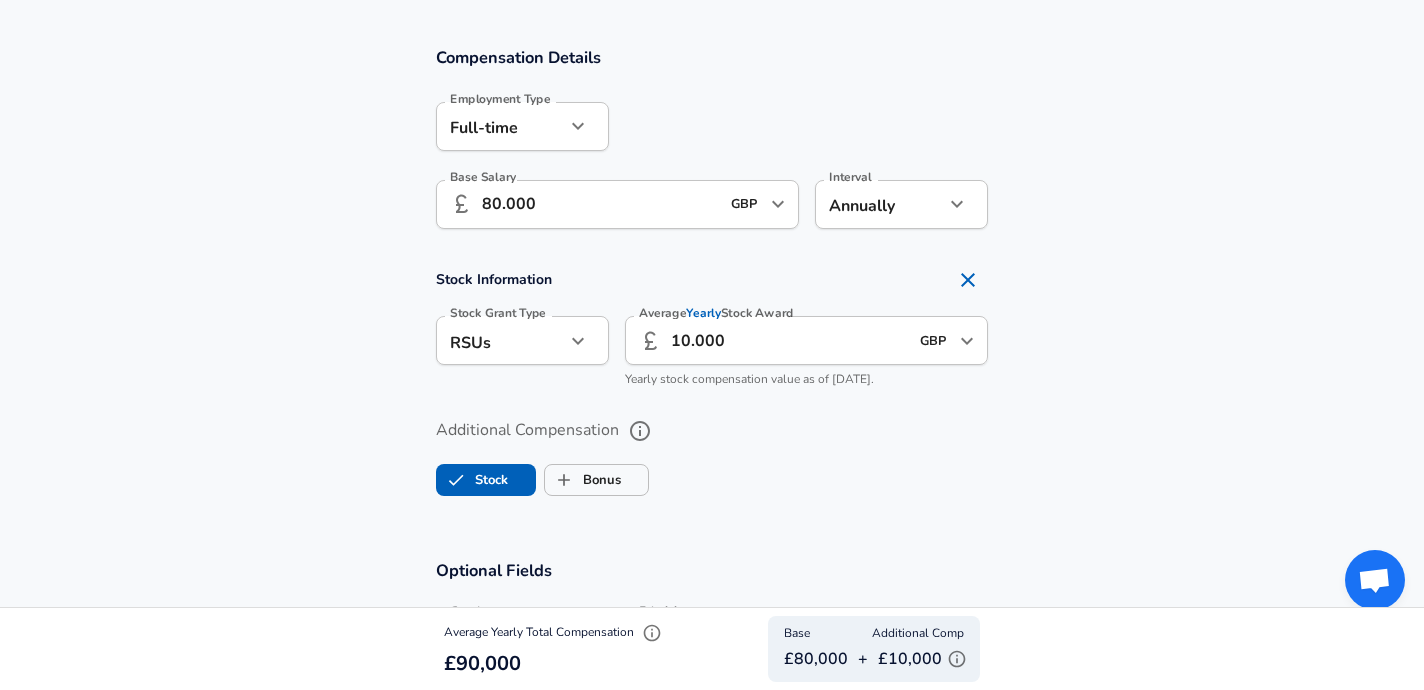 scroll, scrollTop: 1329, scrollLeft: 0, axis: vertical 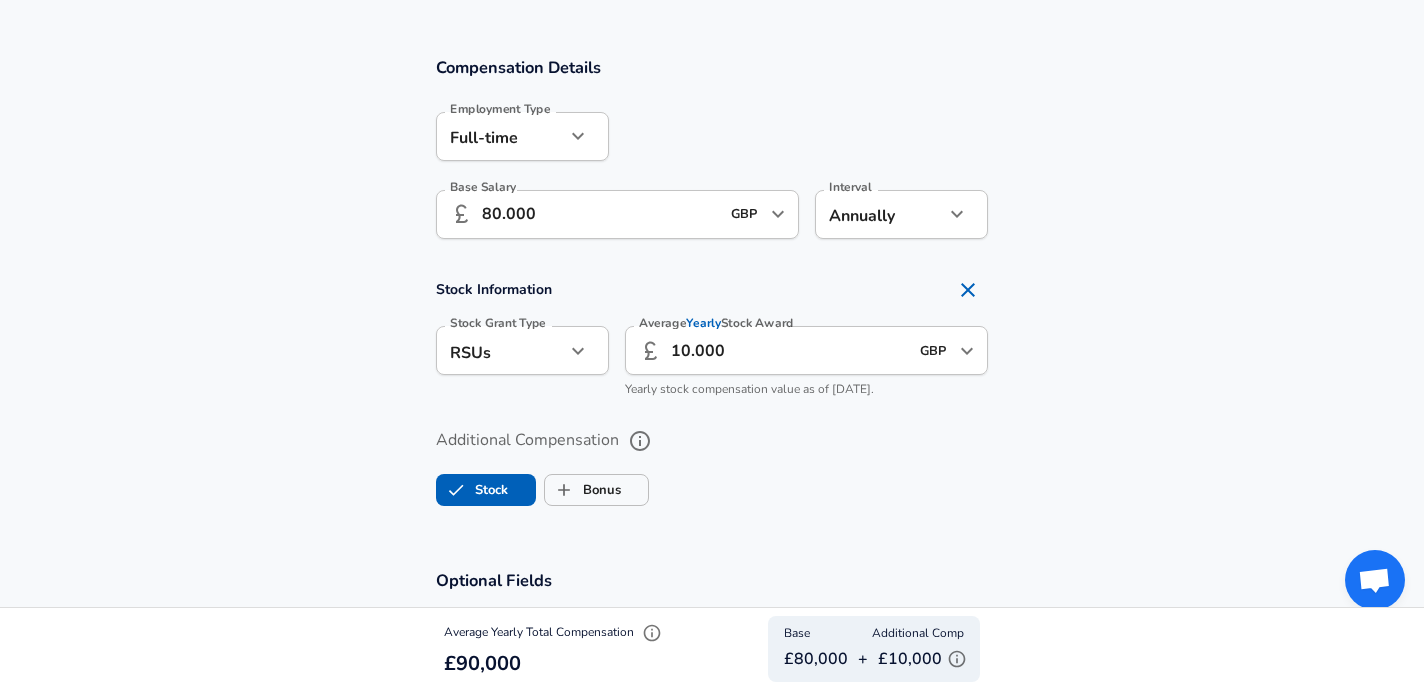 drag, startPoint x: 536, startPoint y: 205, endPoint x: 389, endPoint y: 192, distance: 147.57372 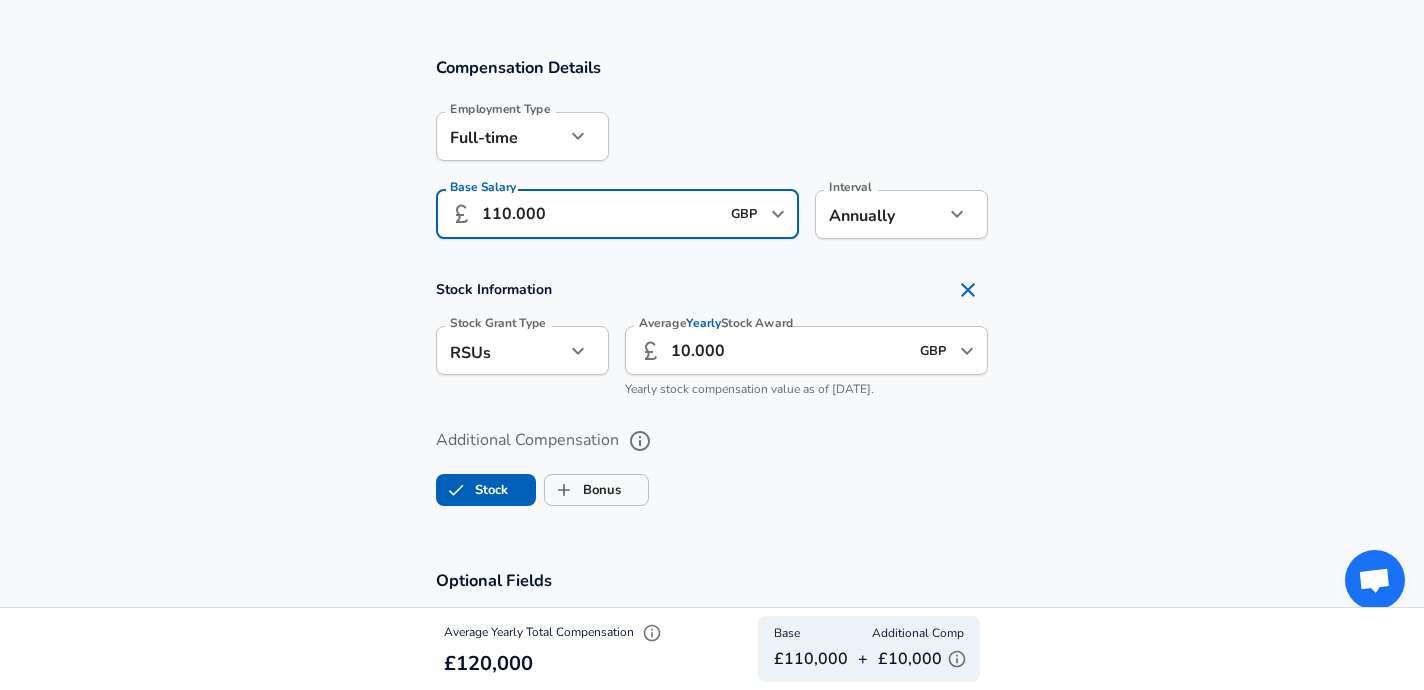 type on "110.000" 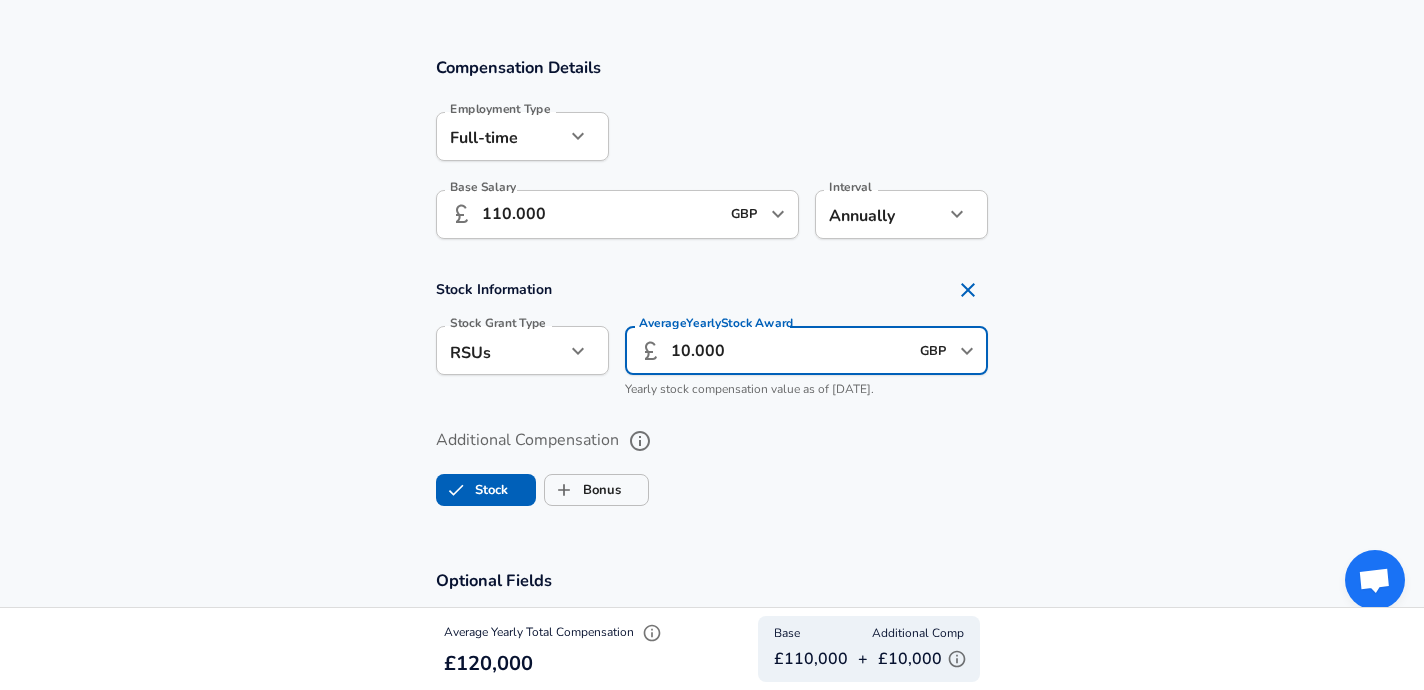 drag, startPoint x: 745, startPoint y: 332, endPoint x: 570, endPoint y: 315, distance: 175.82378 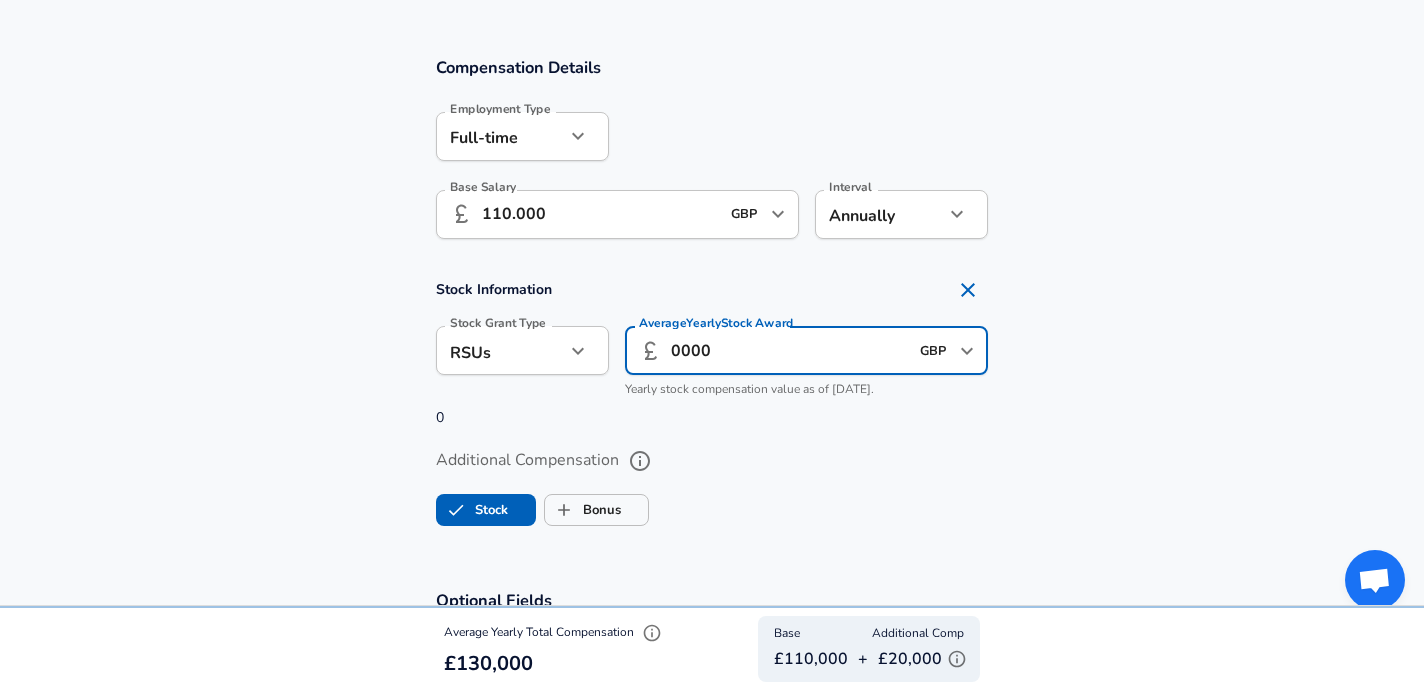 type on "10.000" 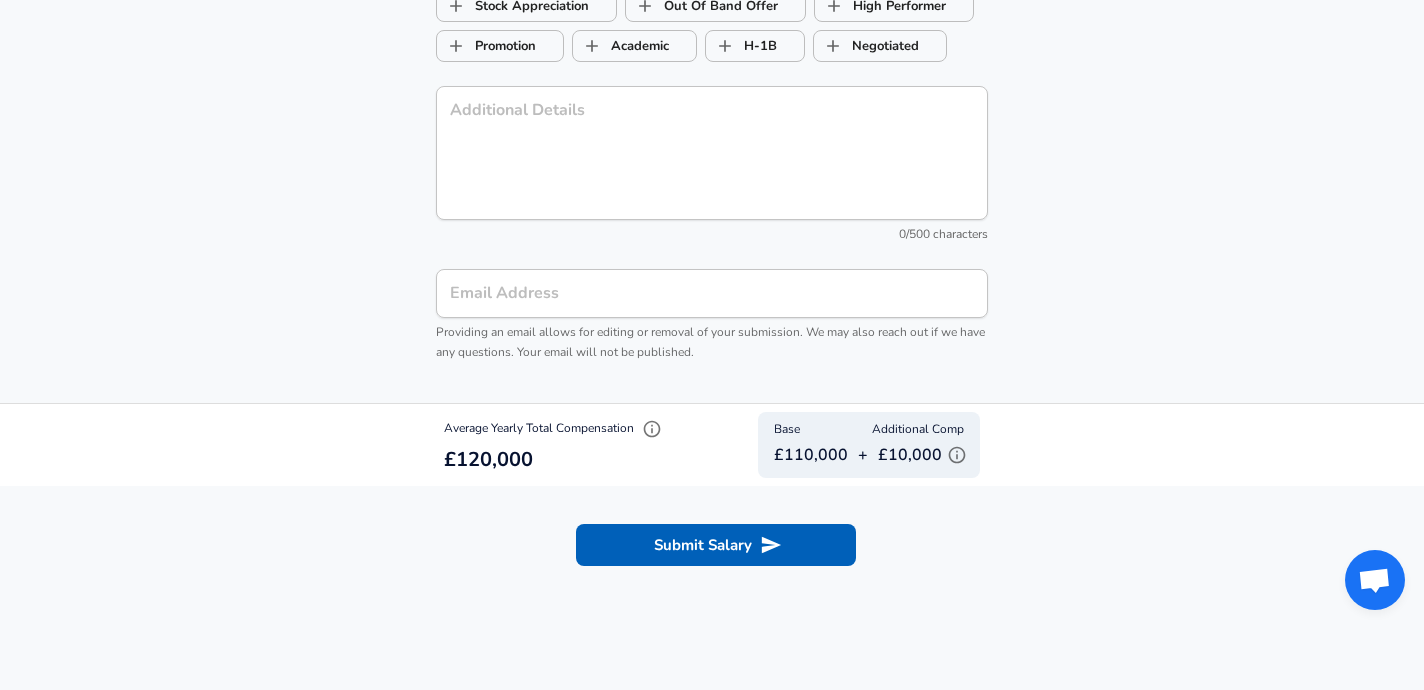 scroll, scrollTop: 2488, scrollLeft: 0, axis: vertical 